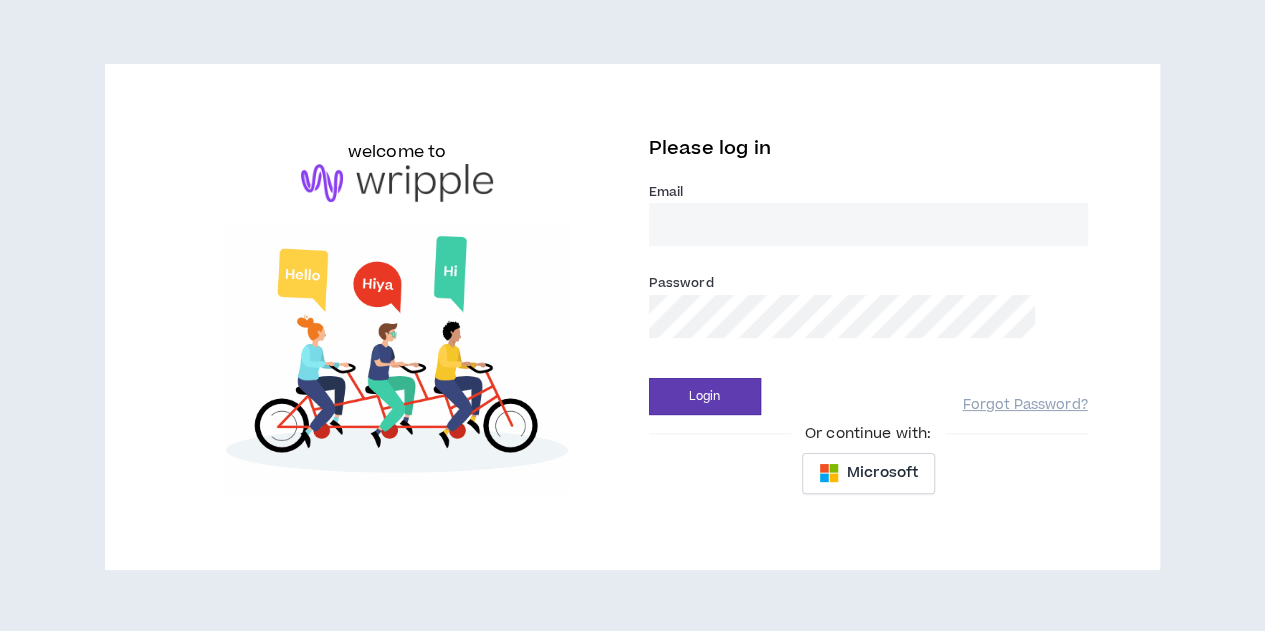 scroll, scrollTop: 0, scrollLeft: 0, axis: both 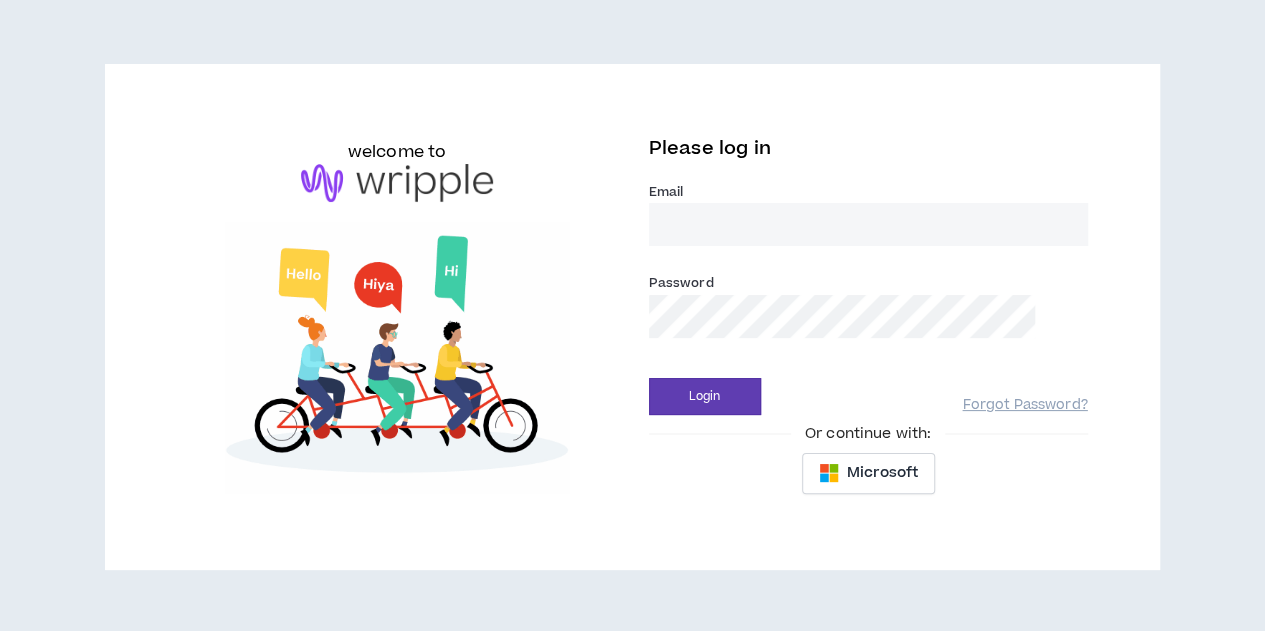 click on "Email  *" at bounding box center [868, 224] 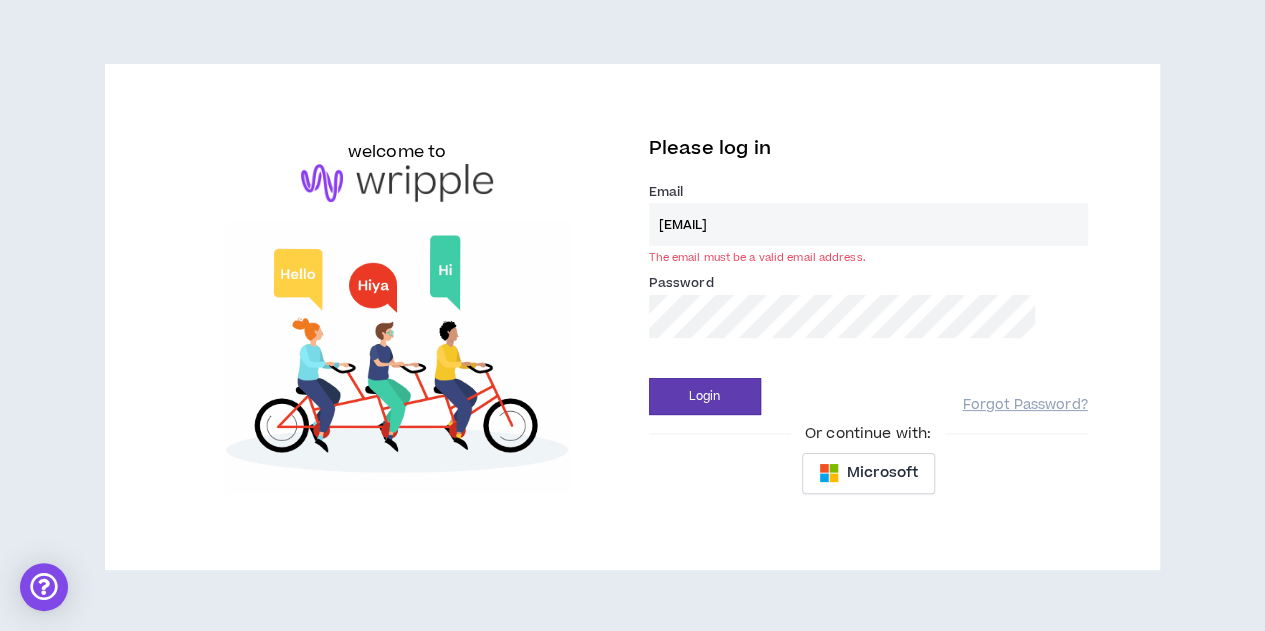 type on "[EMAIL]" 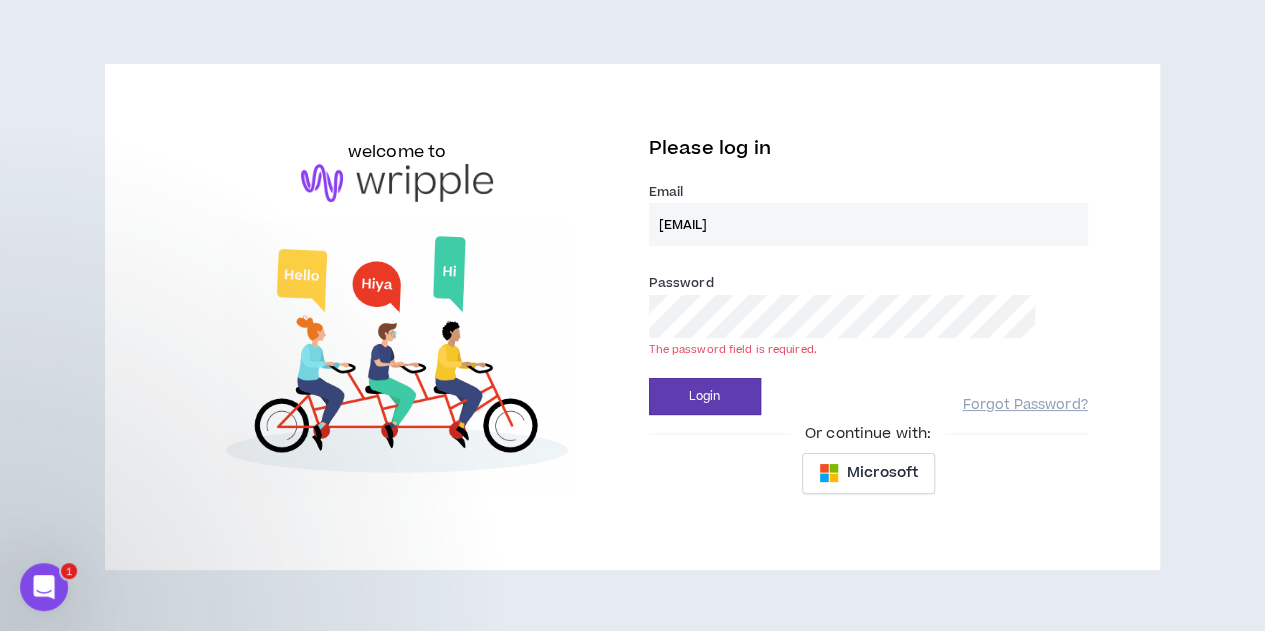 scroll, scrollTop: 0, scrollLeft: 0, axis: both 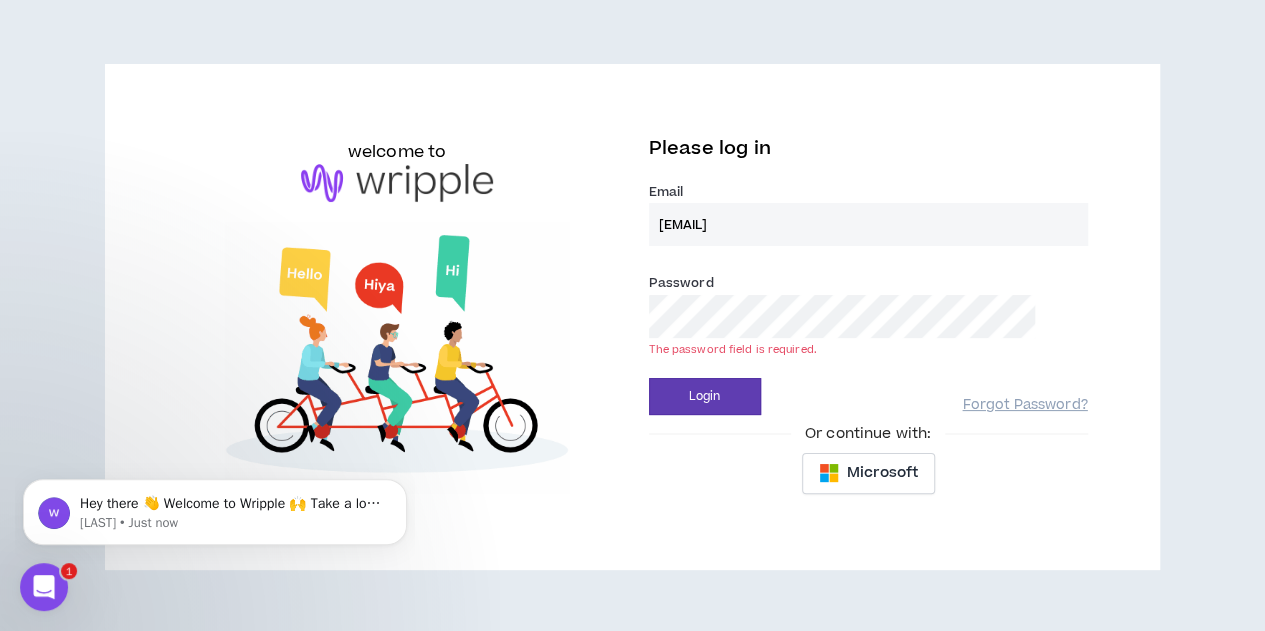 click on "The password field is required." at bounding box center [868, 349] 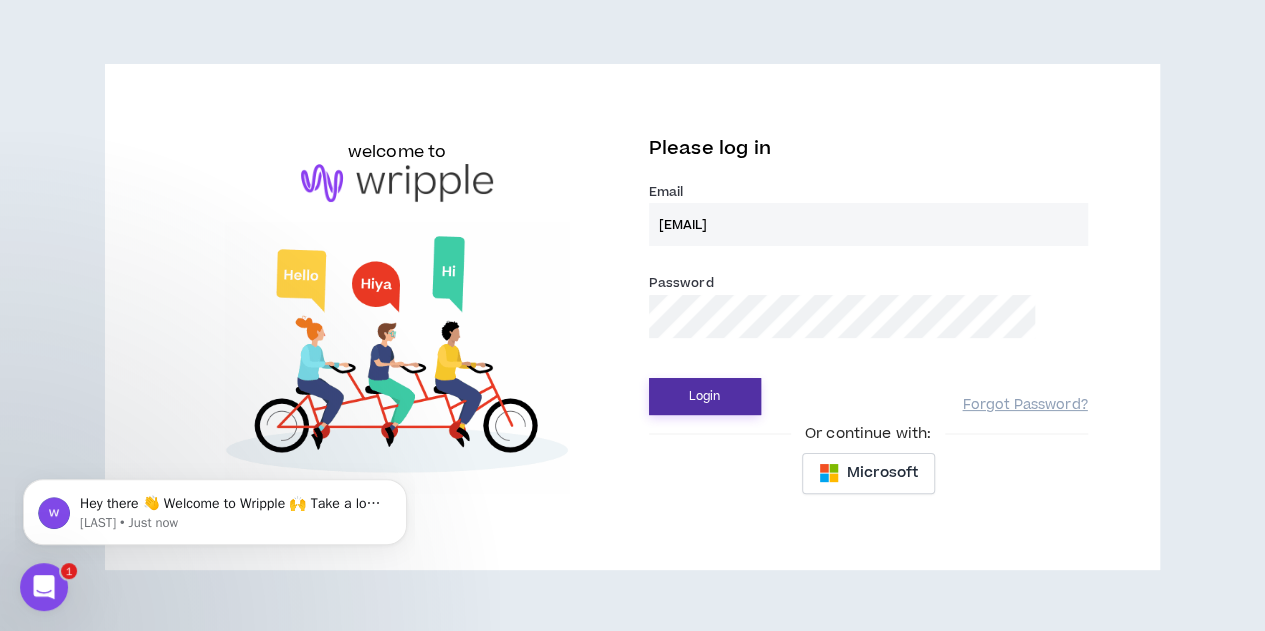 click on "Login" at bounding box center (705, 396) 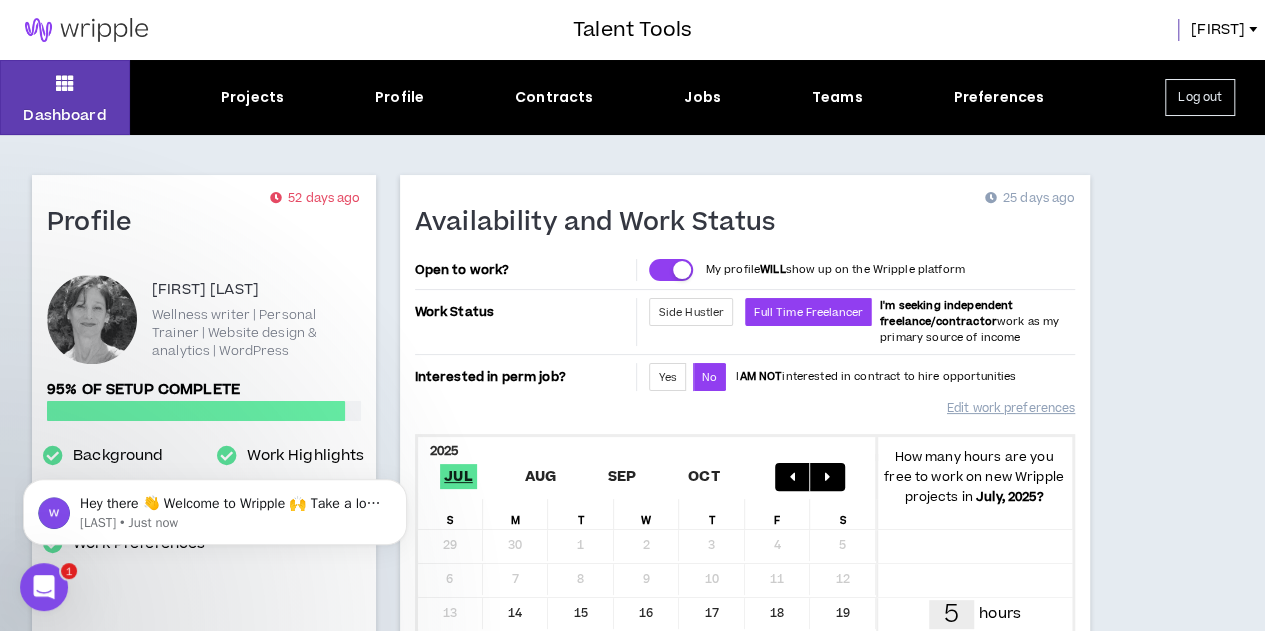 click on "Availability and Work Status    25 days ago Open to work? My profile  WILL  show up on the Wripple platform Work Status Side Hustler Full Time Freelancer I'm seeking independent freelance/contractor  work as my primary source of income Interested in perm job? Yes No I  AM NOT  interested in contract to hire opportunities Edit work preferences 2025 Jul Aug Sep Oct How many hours are you free to work on new Wripple projects in   July, 2025 ? S M T W T F S 29 30 1 2 3 4 5 6 7 8 9 10 11 12 13 14 15 16 17 18 19 5 hours 20 21 22 23 24 25 26 25 hours 27 28 29 30 31 1 2 25 hours Default available hours per week 25 Click to edit availability" at bounding box center [745, 475] 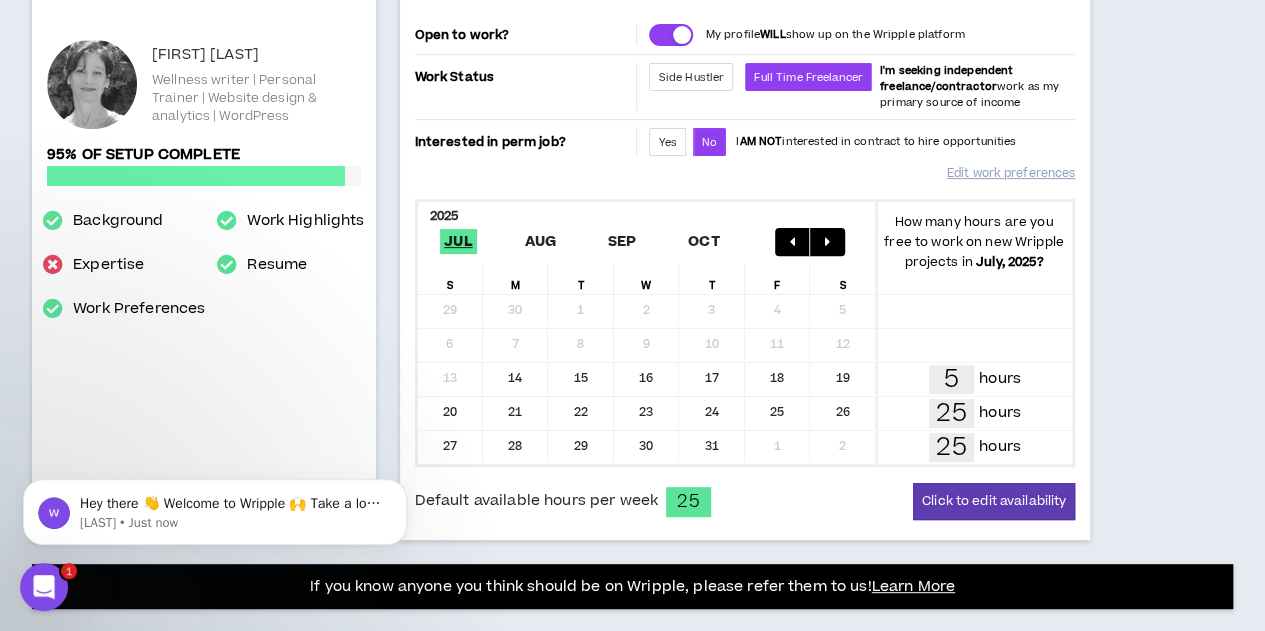 scroll, scrollTop: 240, scrollLeft: 0, axis: vertical 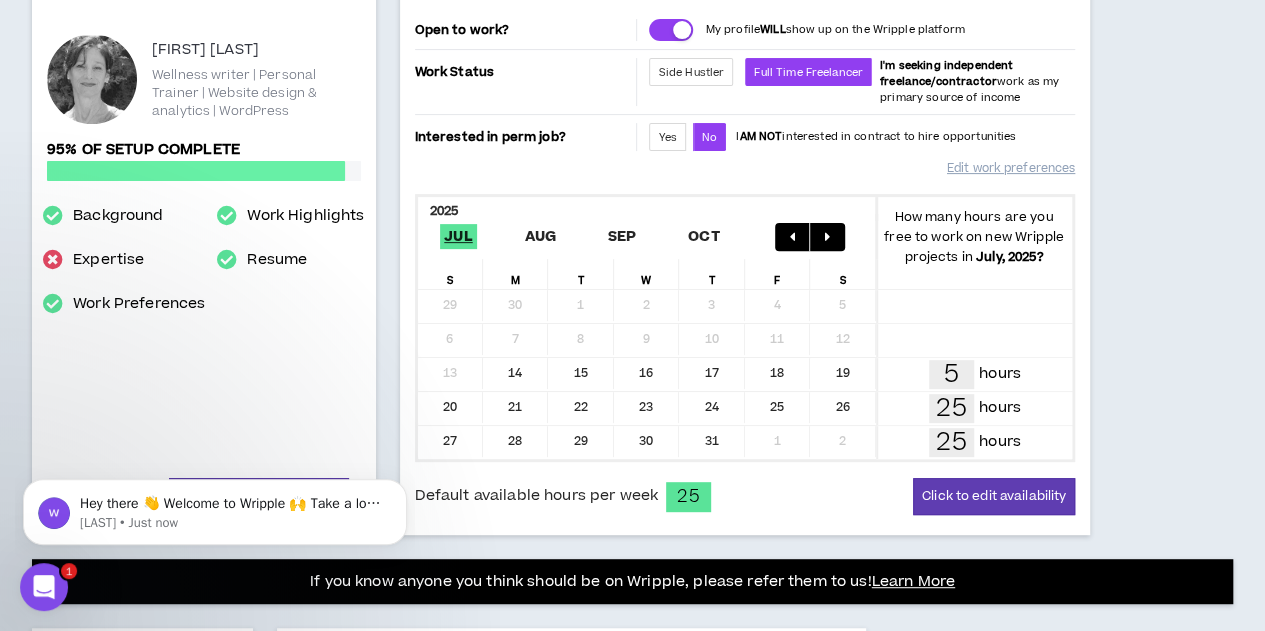 click on "19" at bounding box center (842, 373) 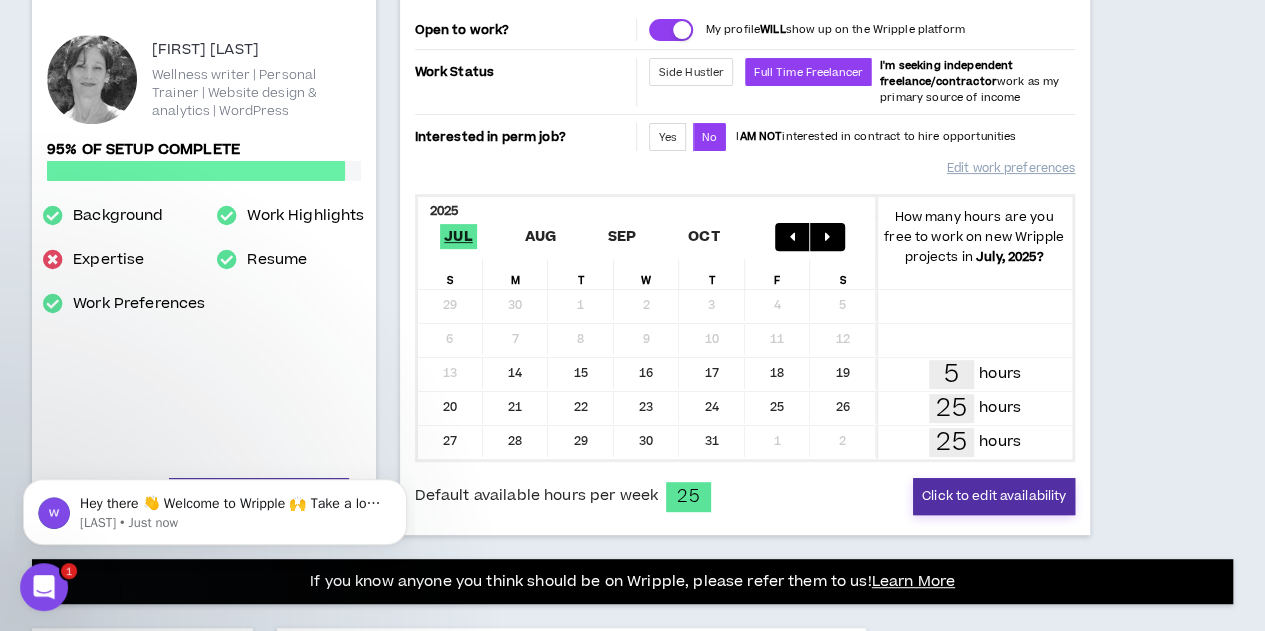 click on "Click to edit availability" at bounding box center [994, 496] 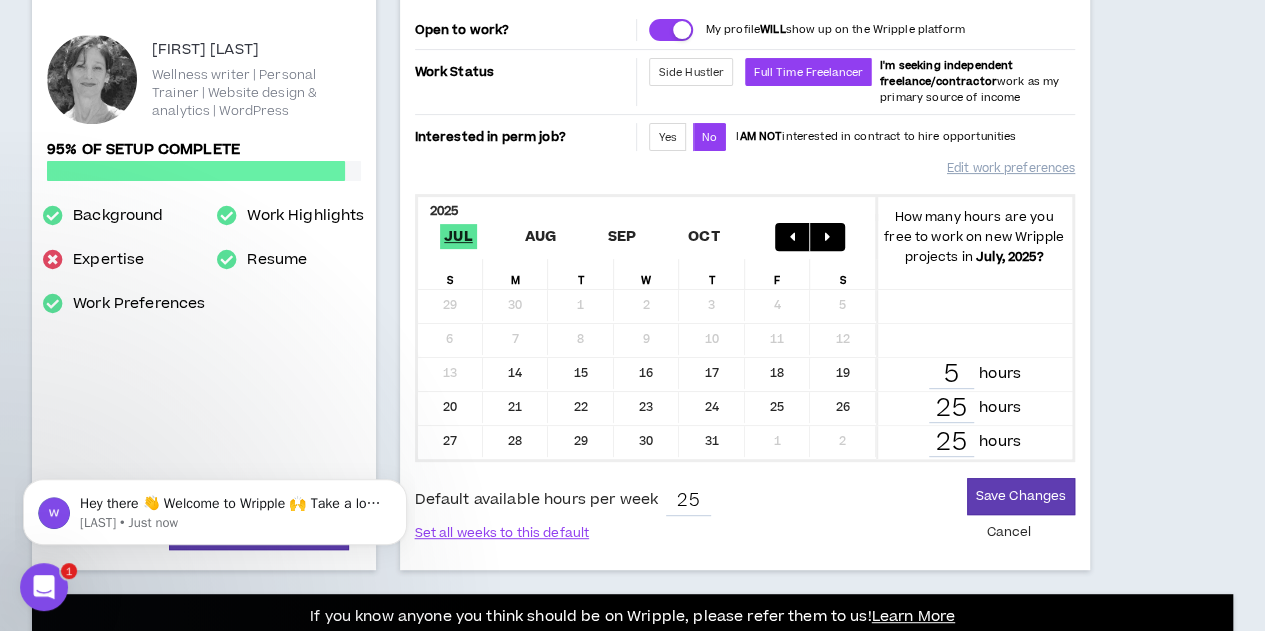 click at bounding box center [827, 237] 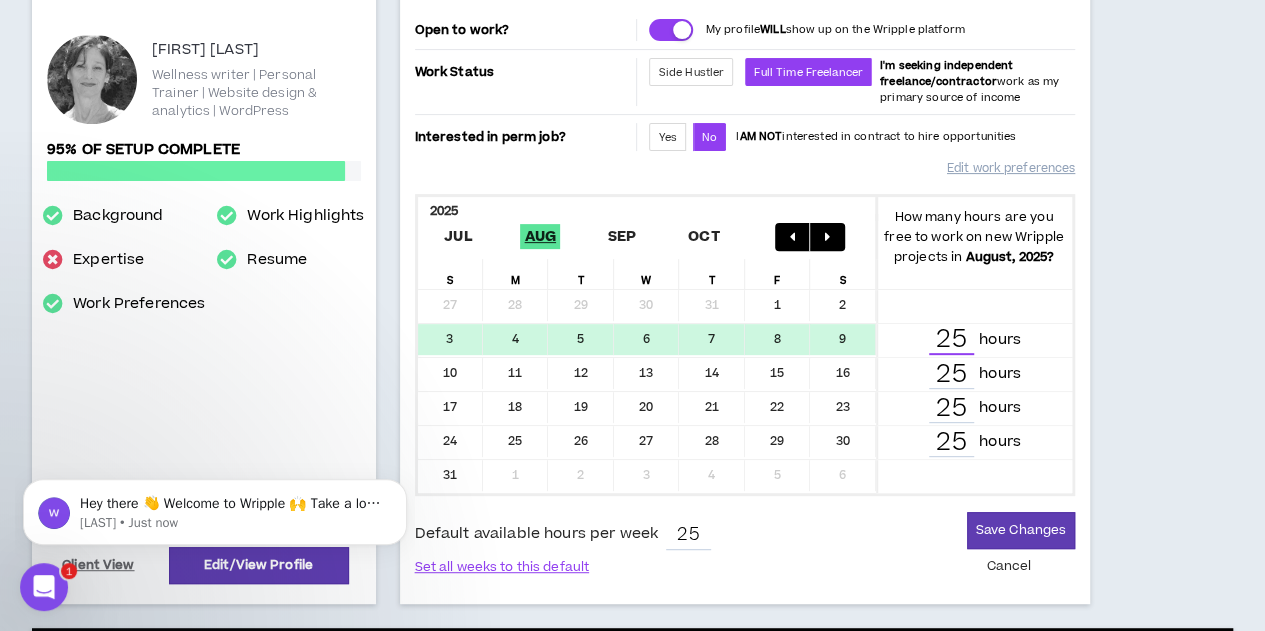 click on "25" at bounding box center (951, 340) 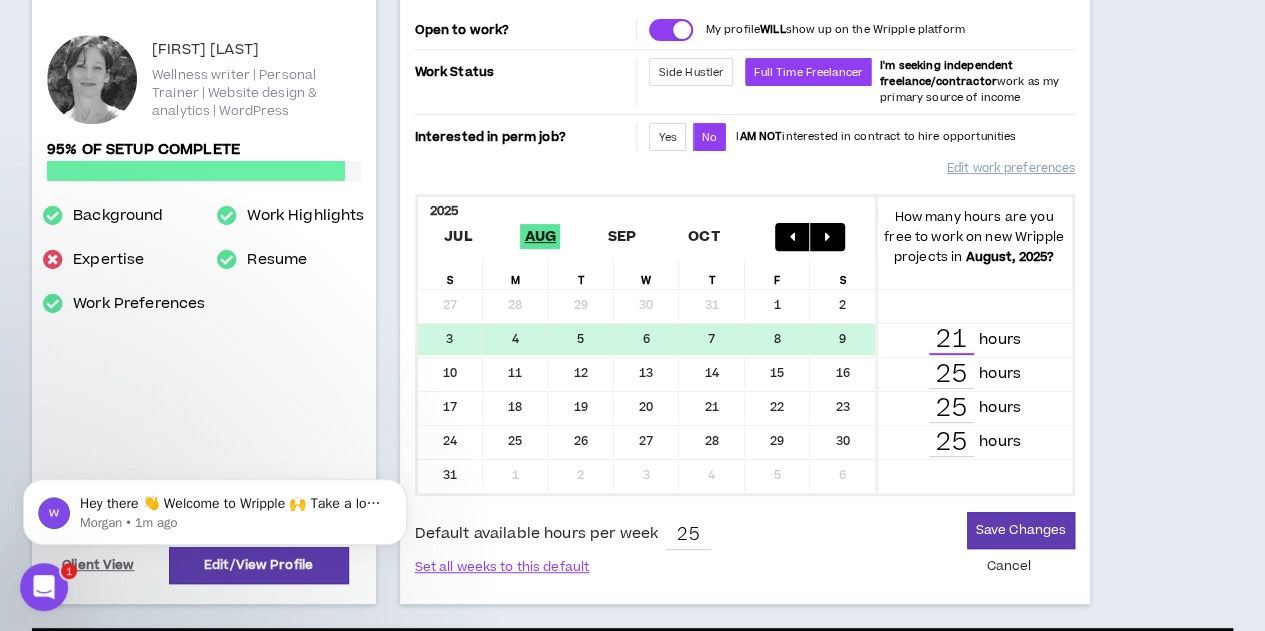 type on "21" 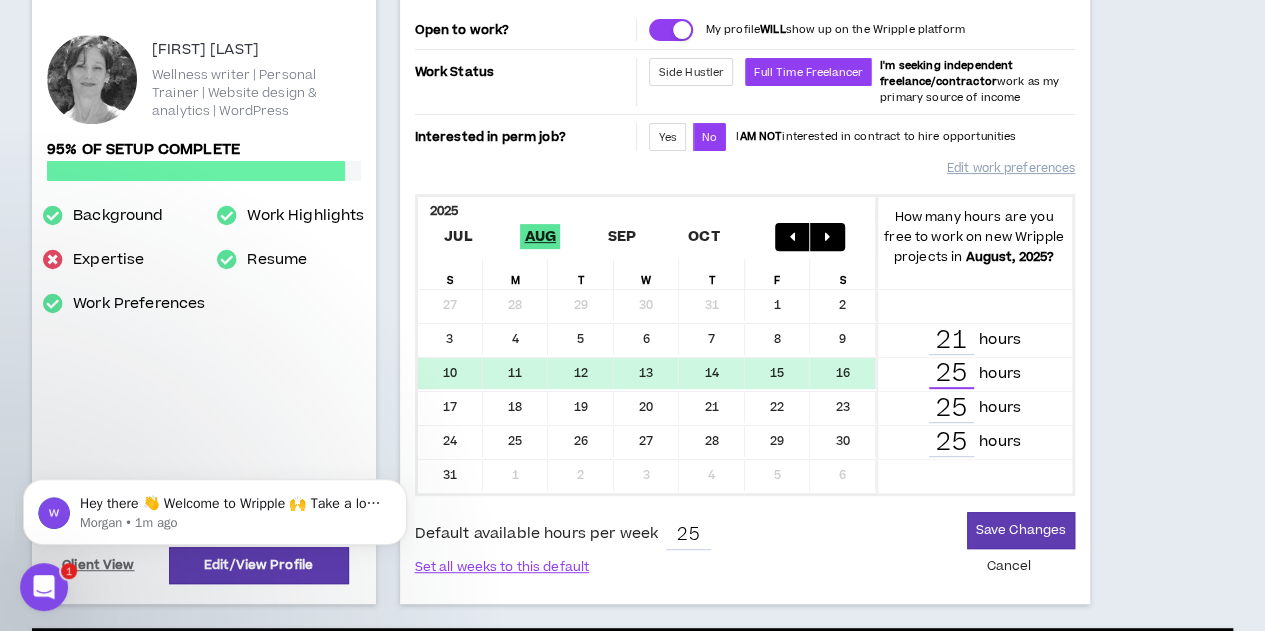 click on "25" at bounding box center [951, 374] 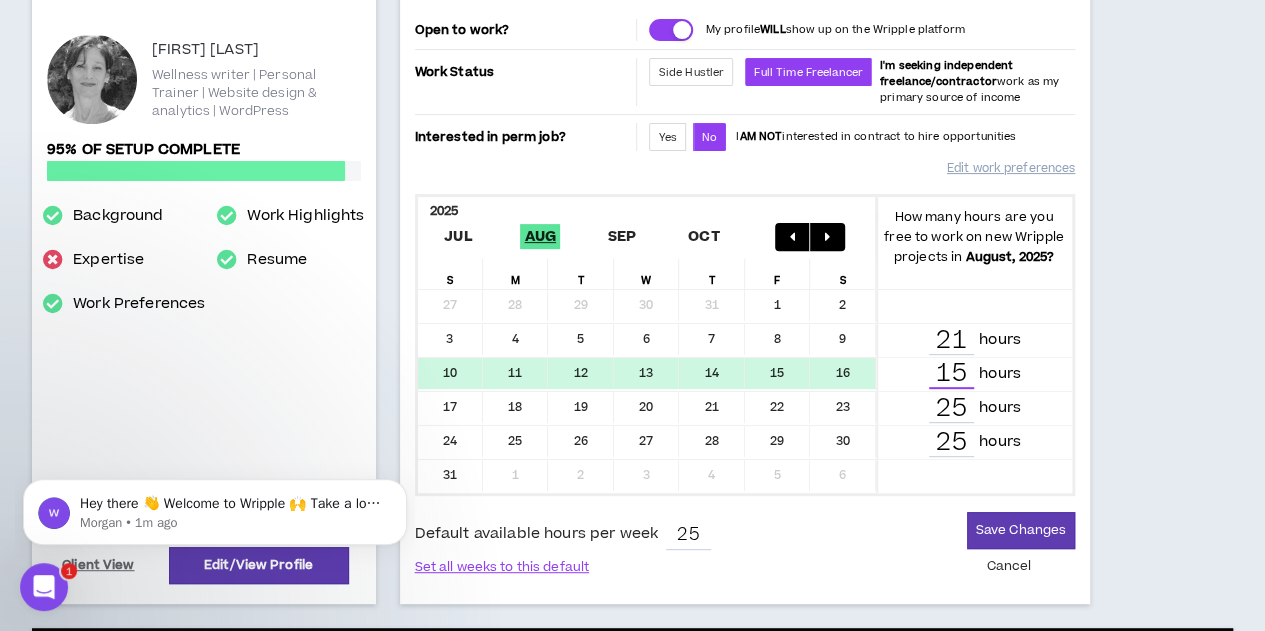 type on "15" 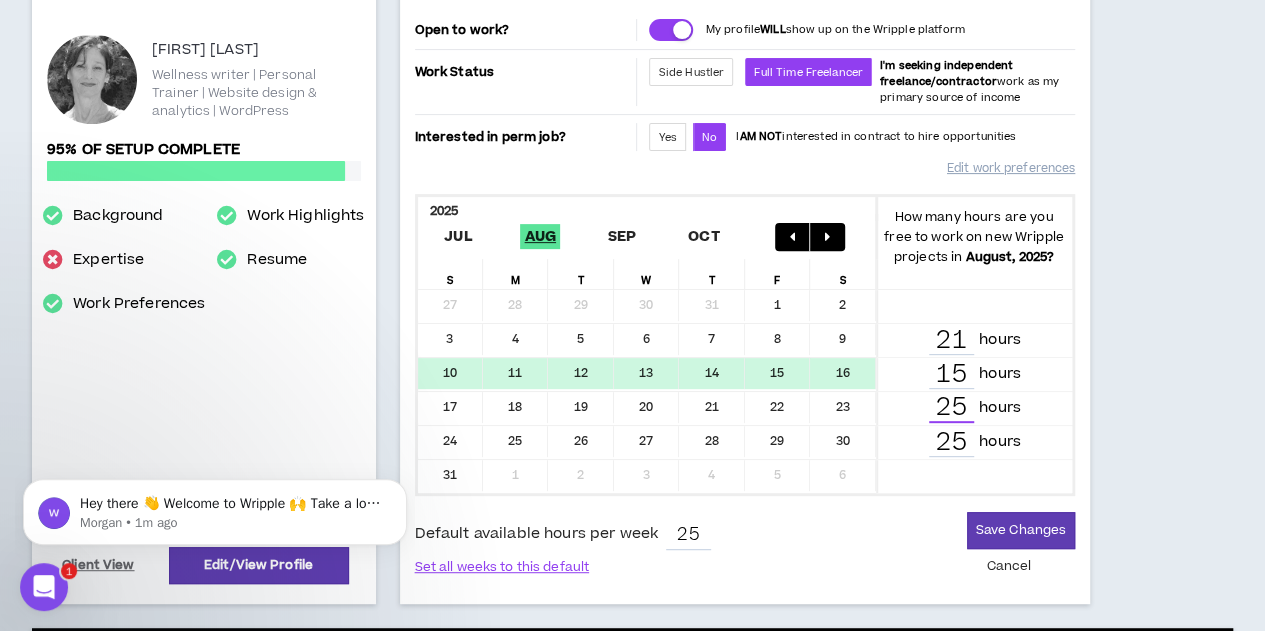 click on "25" at bounding box center (951, 408) 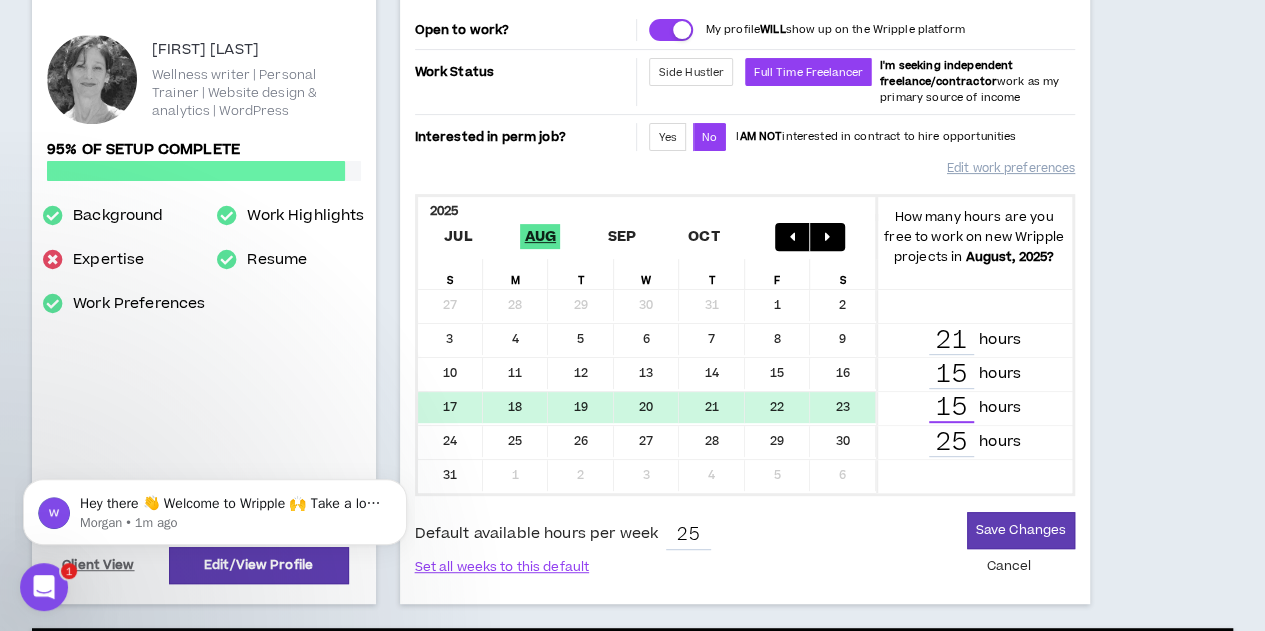 type on "15" 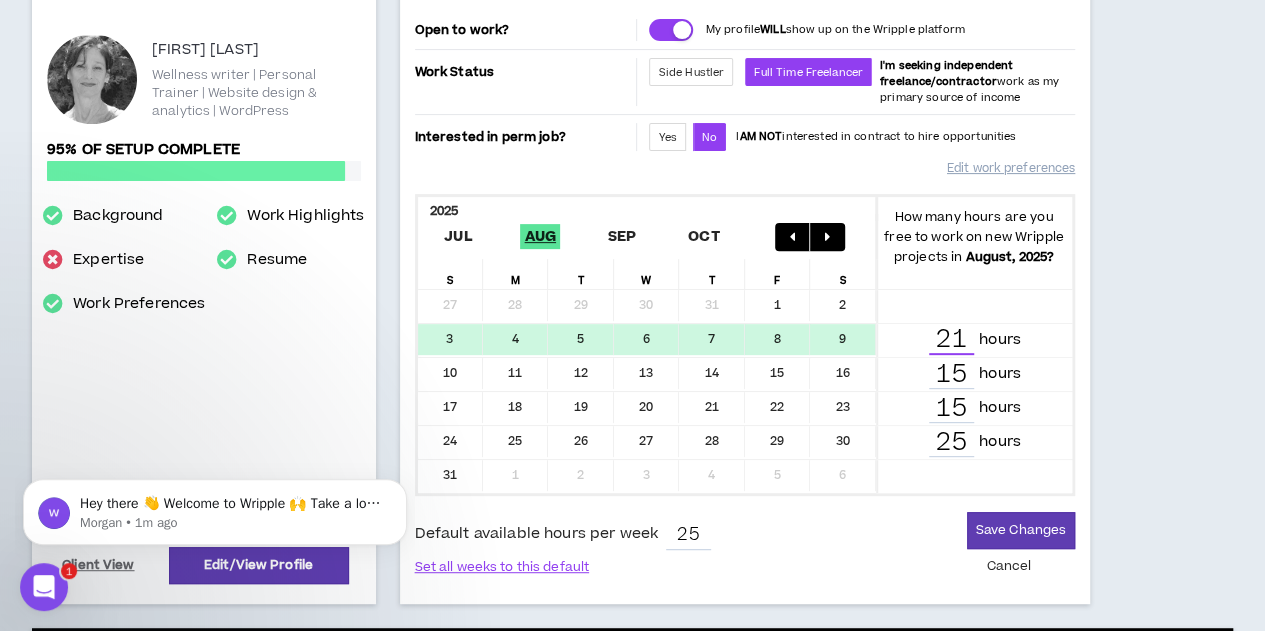 click on "21" at bounding box center [951, 340] 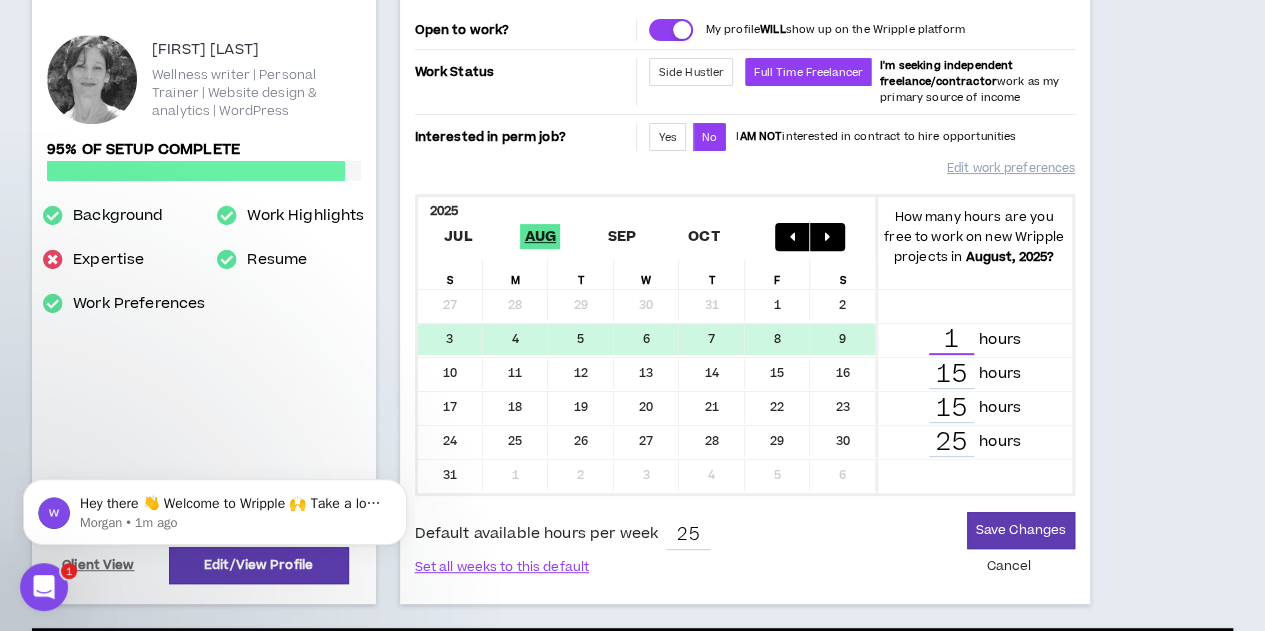 type on "1" 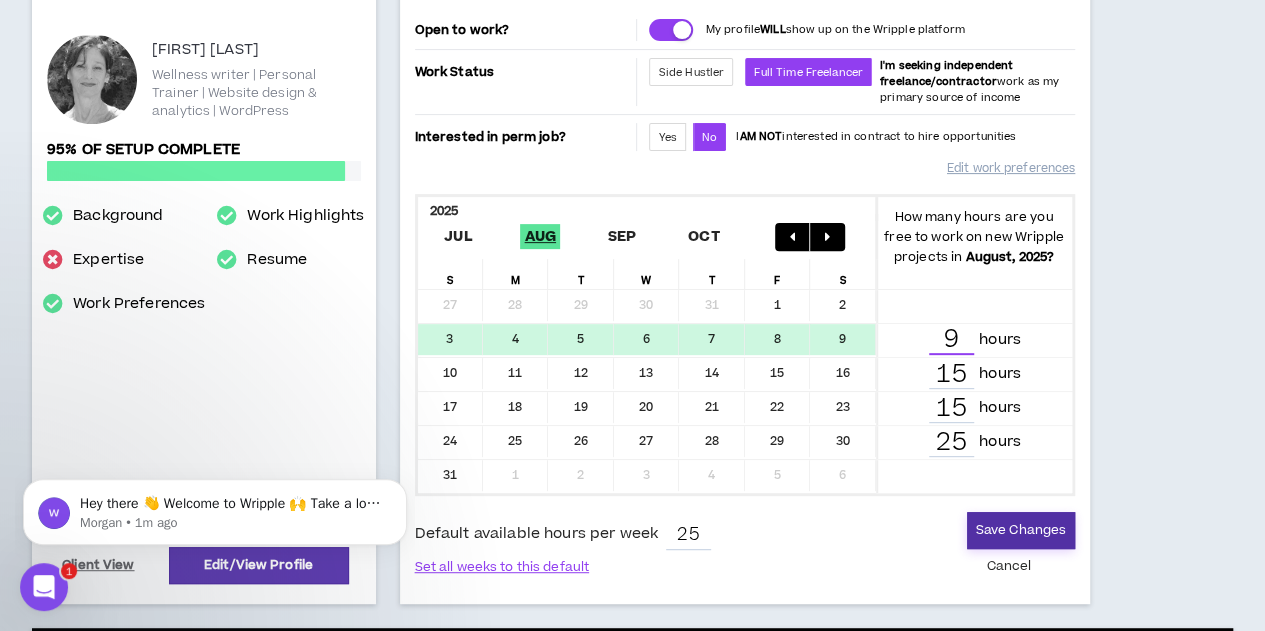 type on "9" 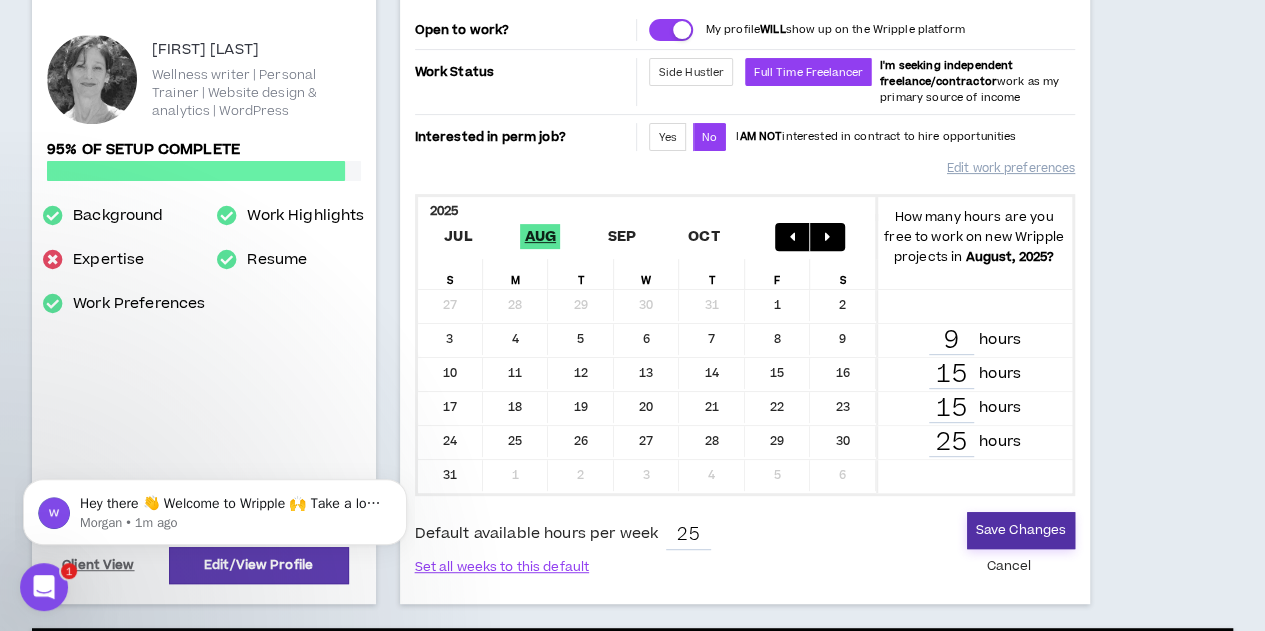 click on "Save Changes" at bounding box center (1021, 530) 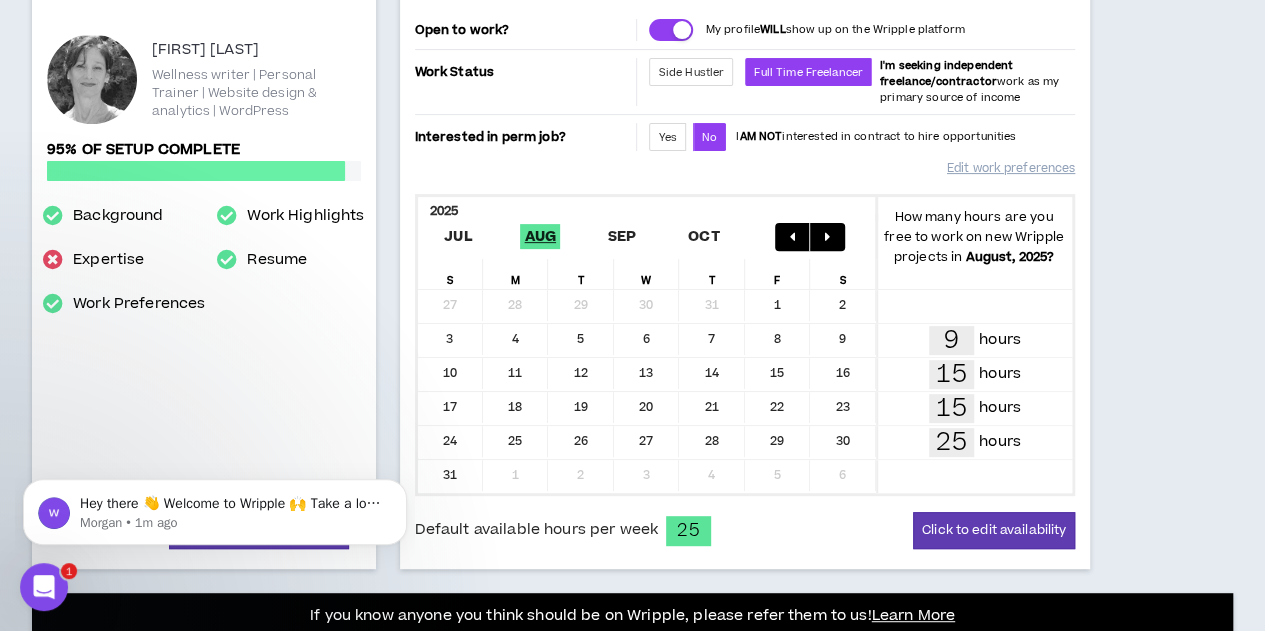 click on "Jobs 6    0 days ago Check out available work:
9  jobs.   2  matches.   1  new View Jobs Preferences    80 days ago Let us know your work interests including assignment types, length and time zones. Edit Preferences" at bounding box center [142, 885] 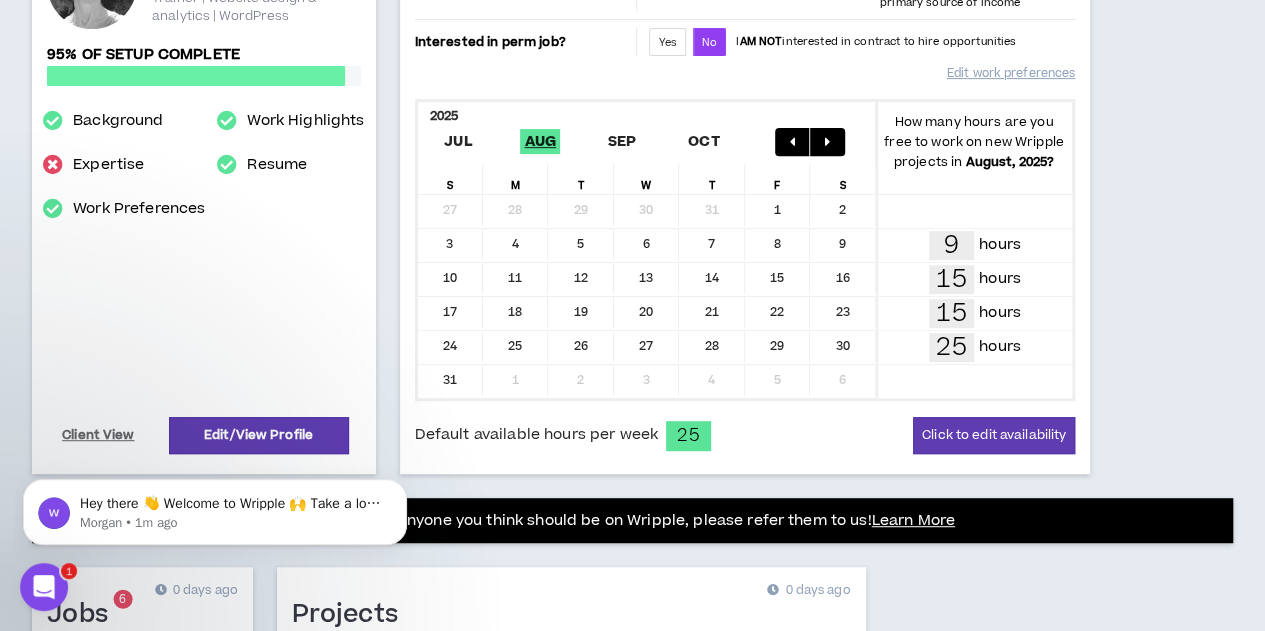 scroll, scrollTop: 400, scrollLeft: 0, axis: vertical 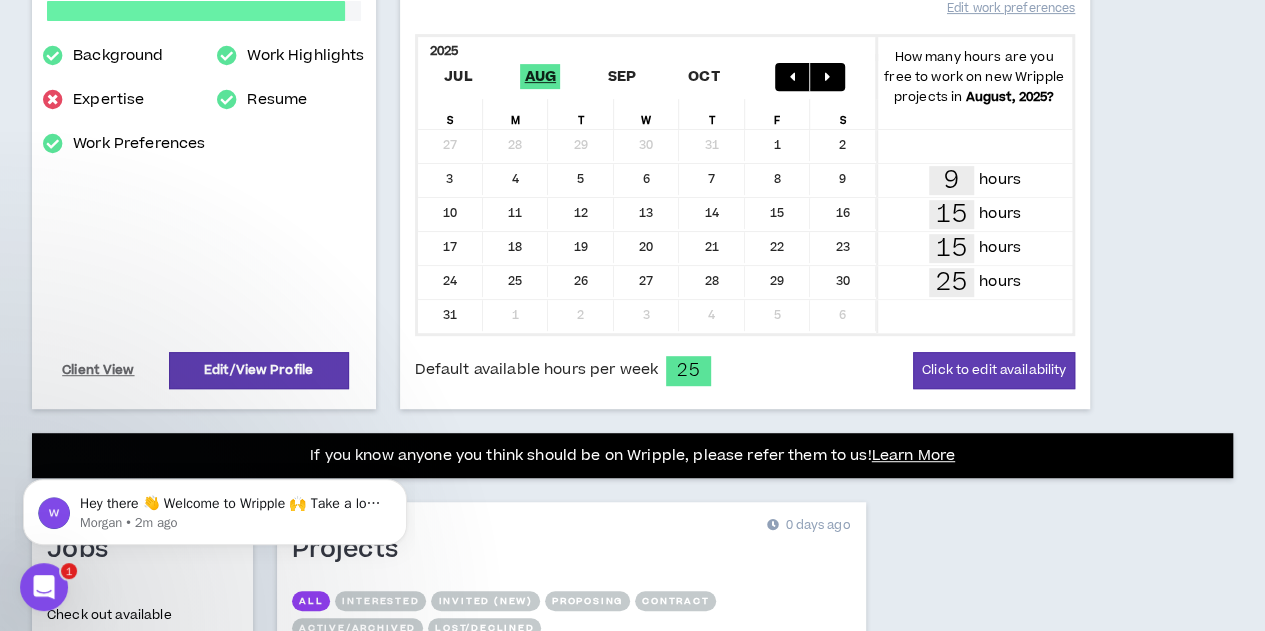 click on "Availability and Work Status    0 days ago Open to work? My profile  WILL  show up on the Wripple platform Work Status Side Hustler Full Time Freelancer I'm seeking independent freelance/contractor  work as my primary source of income Interested in perm job? Yes No I  AM NOT  interested in contract to hire opportunities Edit work preferences 2025 Jul Aug Sep Oct How many hours are you free to work on new Wripple projects in   August, 2025 ? S M T W T F S 27 28 29 30 31 1 2 3 4 5 6 7 8 9 9 hours 10 11 12 13 14 15 16 15 hours 17 18 19 20 21 22 23 15 hours 24 25 26 27 28 29 30 25 hours 31 1 2 3 4 5 6 Default available hours per week 25 Click to edit availability" at bounding box center [745, 92] 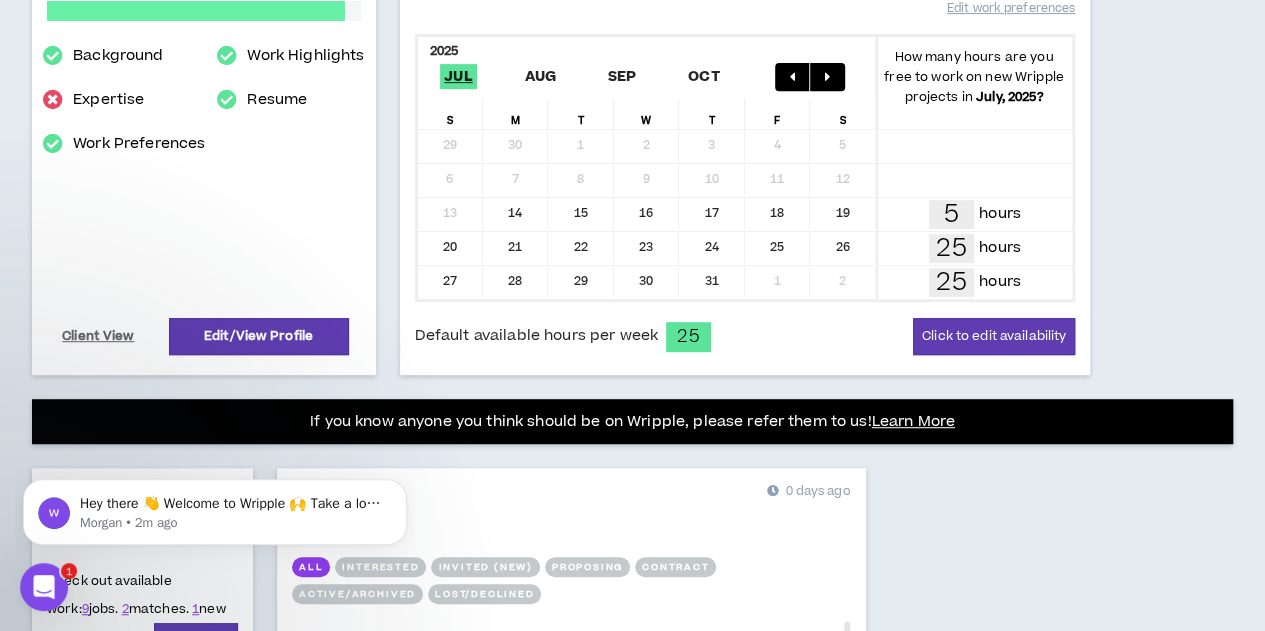 click on "Profile    52 days ago [FIRST] [LAST] Wellness writer | Personal Trainer | Website design & analytics | WordPress   95% of setup complete Background Expertise Work Preferences Work Highlights Resume Client View Edit/View Profile" at bounding box center [204, 75] 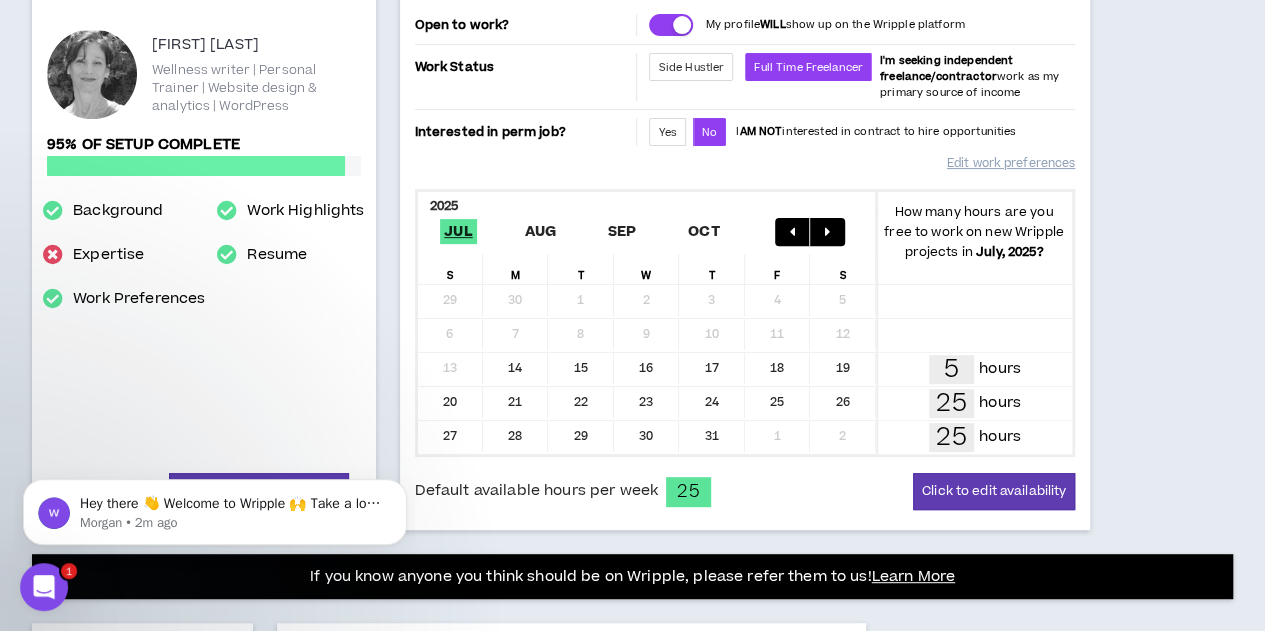 scroll, scrollTop: 280, scrollLeft: 0, axis: vertical 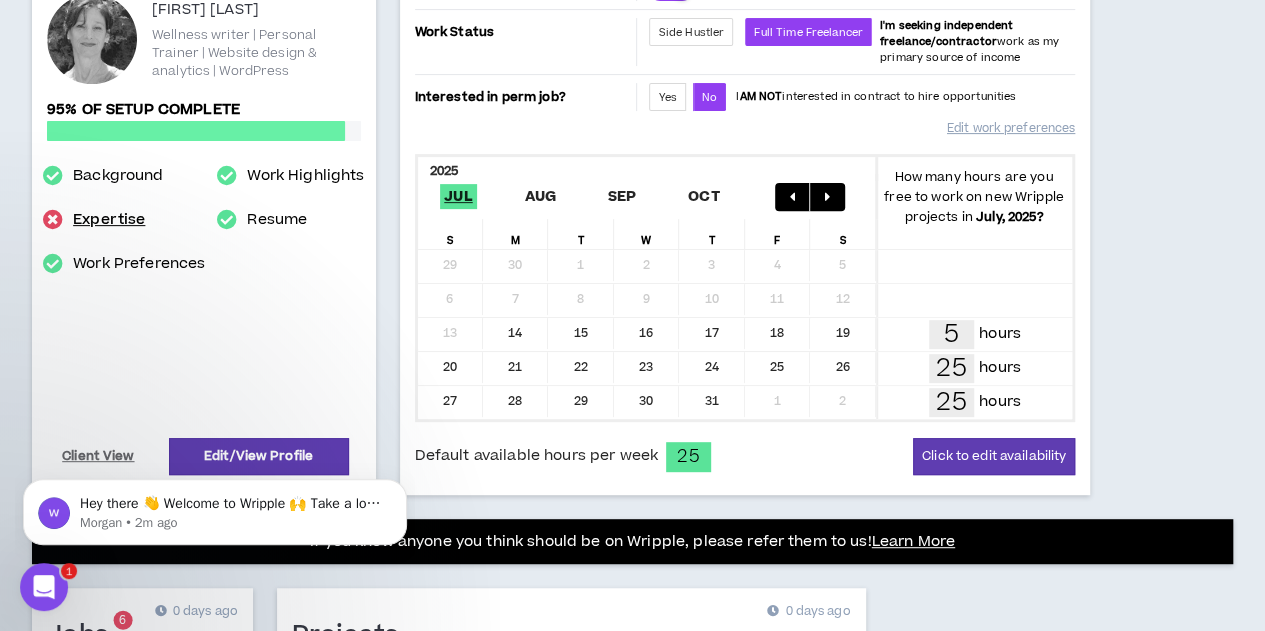 click on "Expertise" at bounding box center (109, 220) 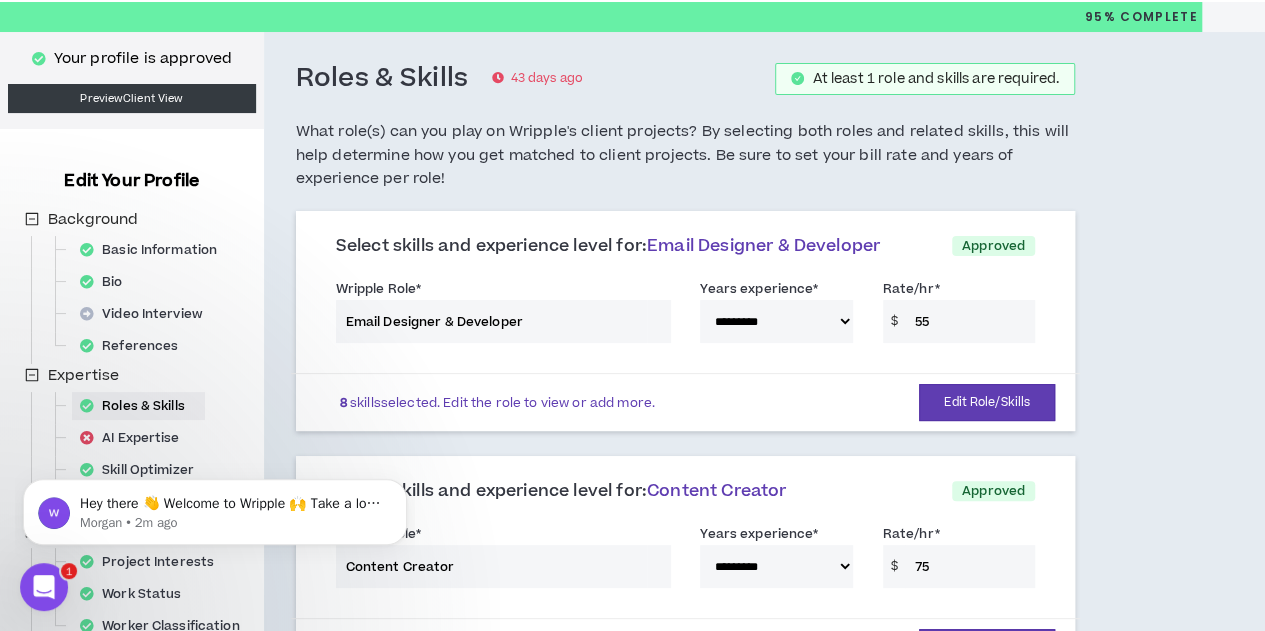 scroll, scrollTop: 0, scrollLeft: 0, axis: both 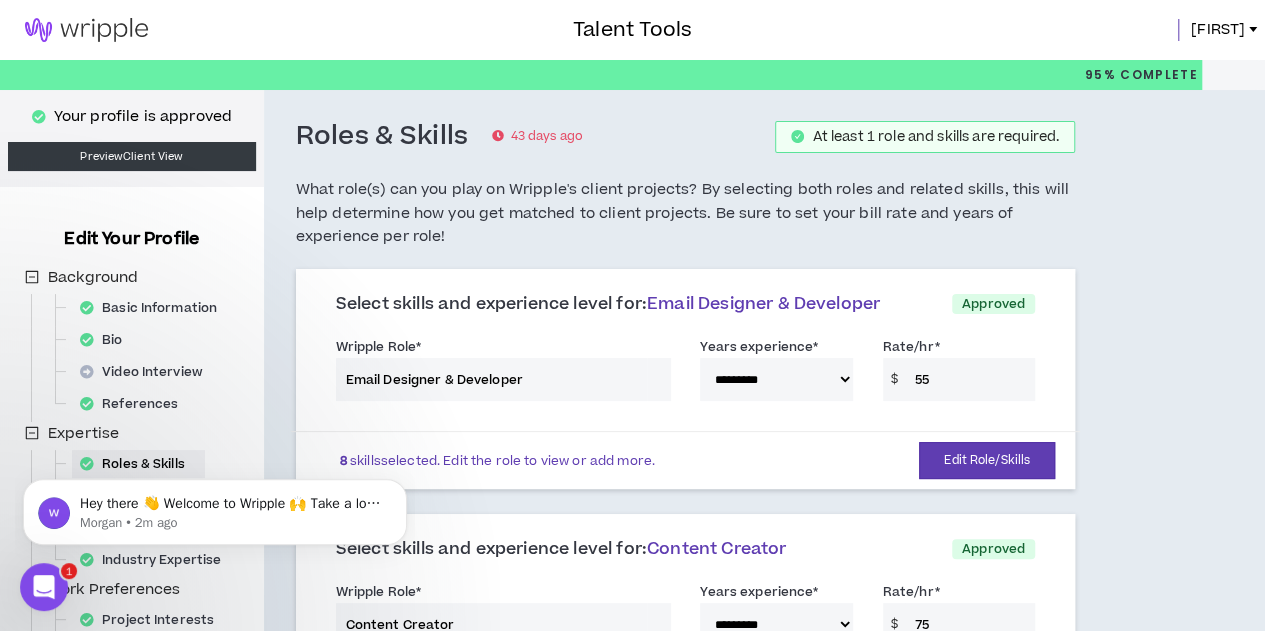 click on "**********" at bounding box center [685, 1591] 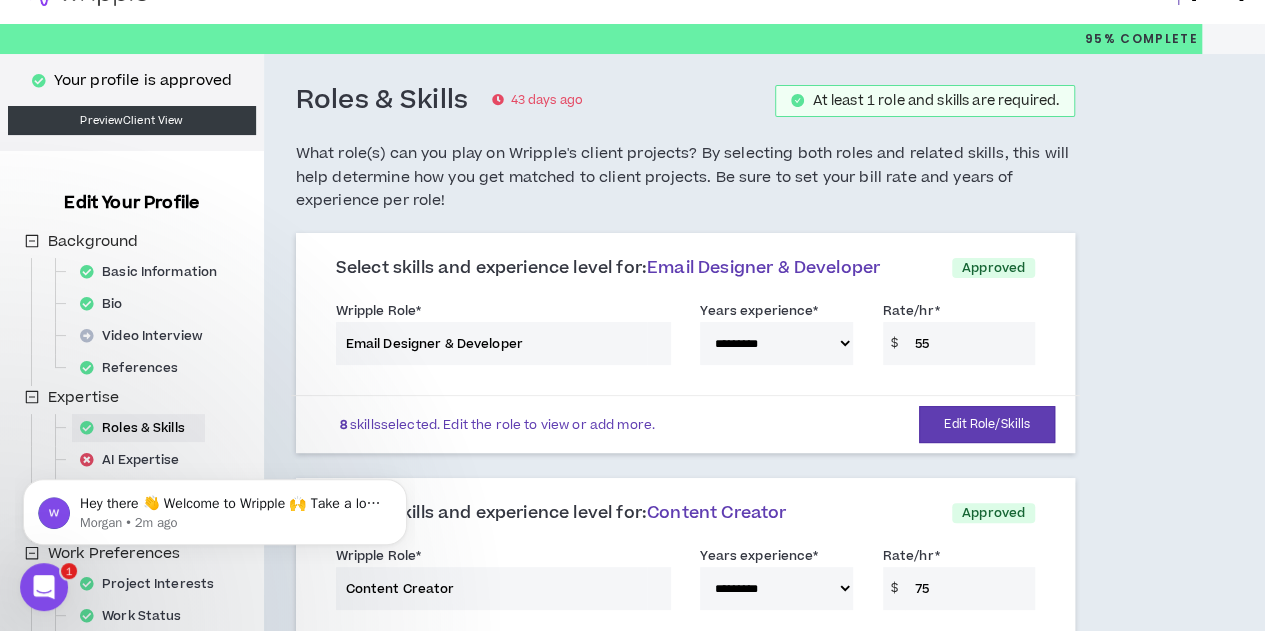 scroll, scrollTop: 40, scrollLeft: 0, axis: vertical 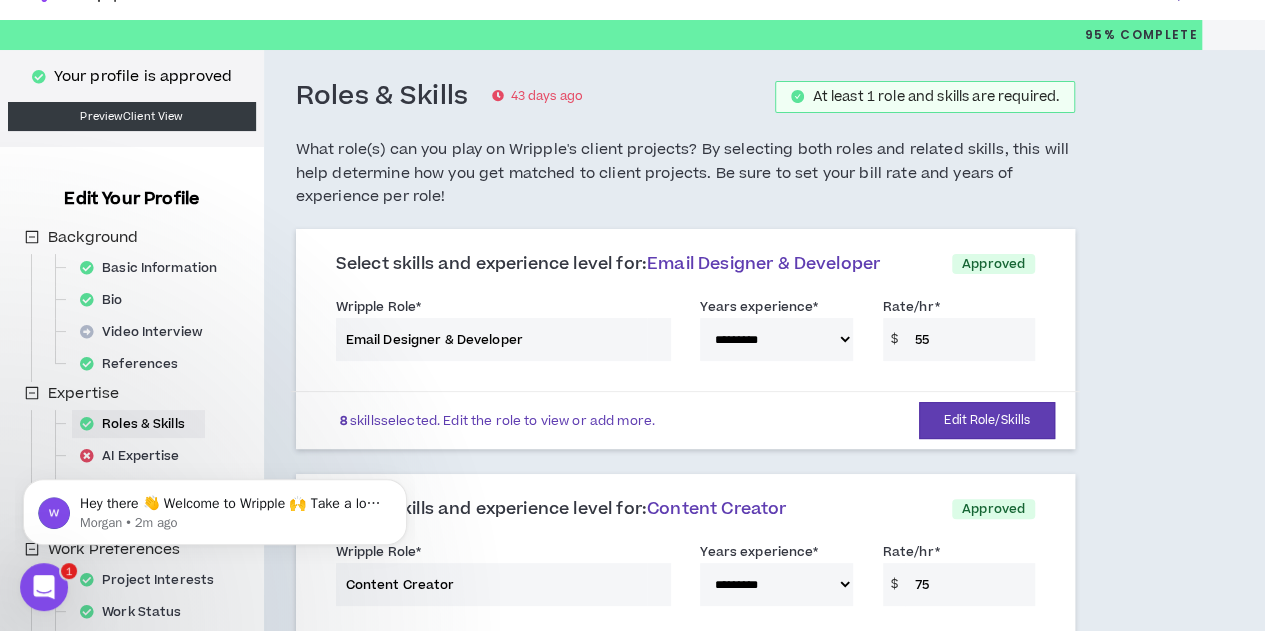 click on "**********" at bounding box center [685, 1551] 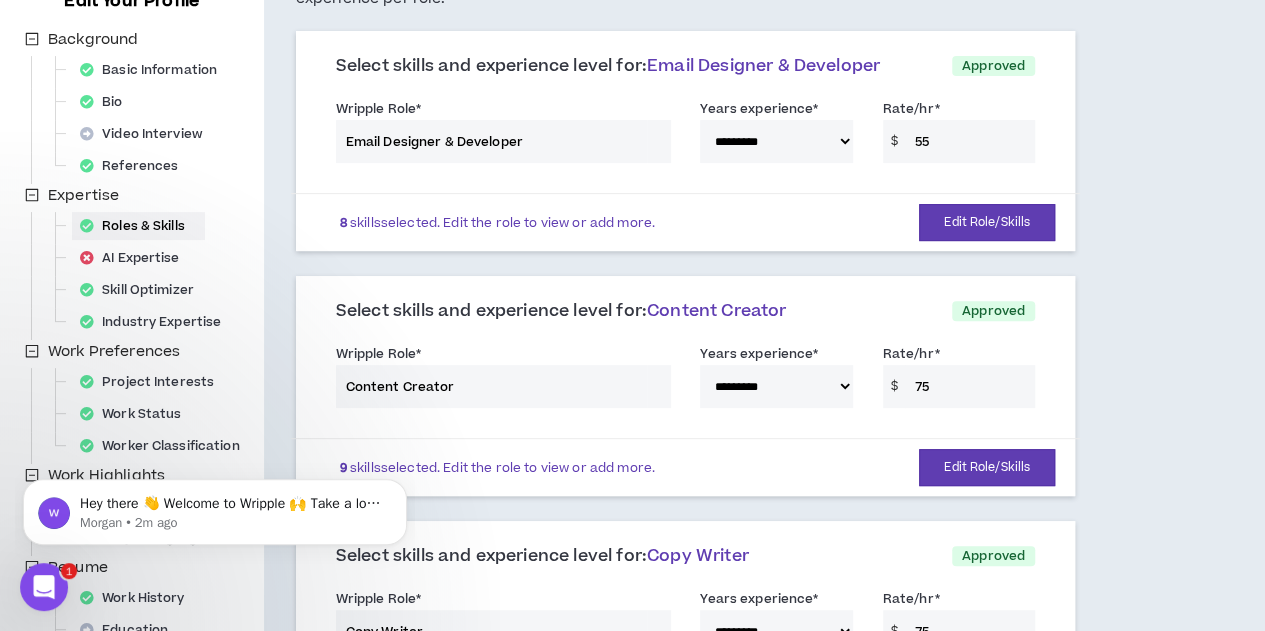 scroll, scrollTop: 240, scrollLeft: 0, axis: vertical 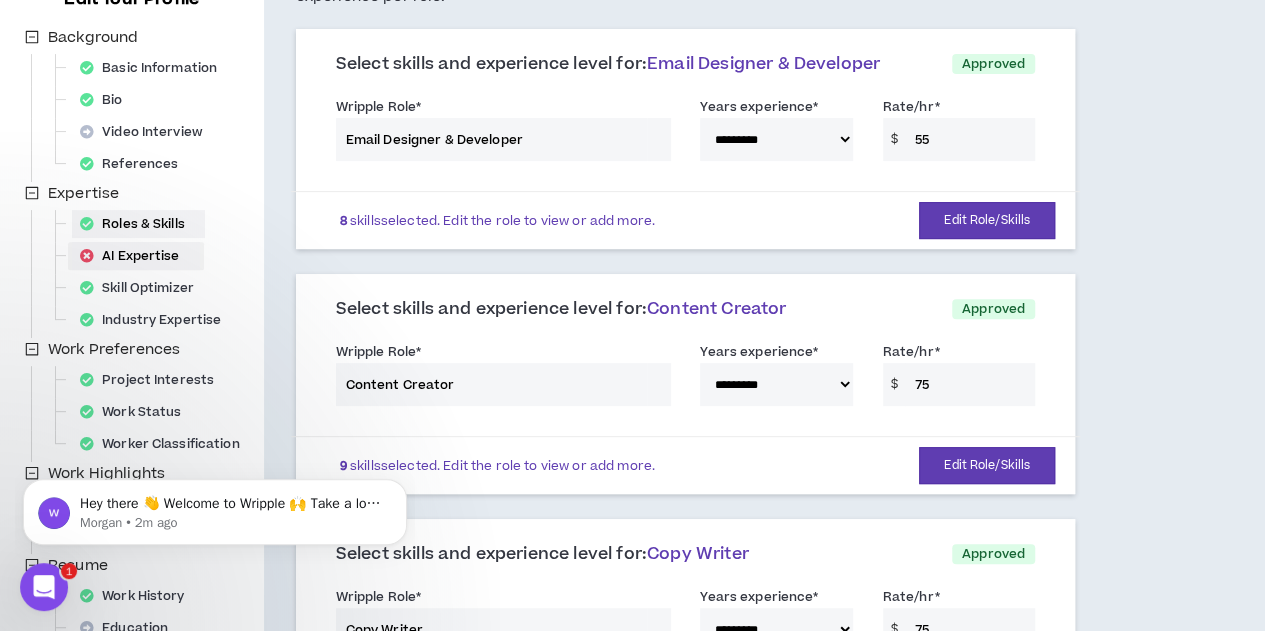 click on "AI Expertise" at bounding box center (136, 256) 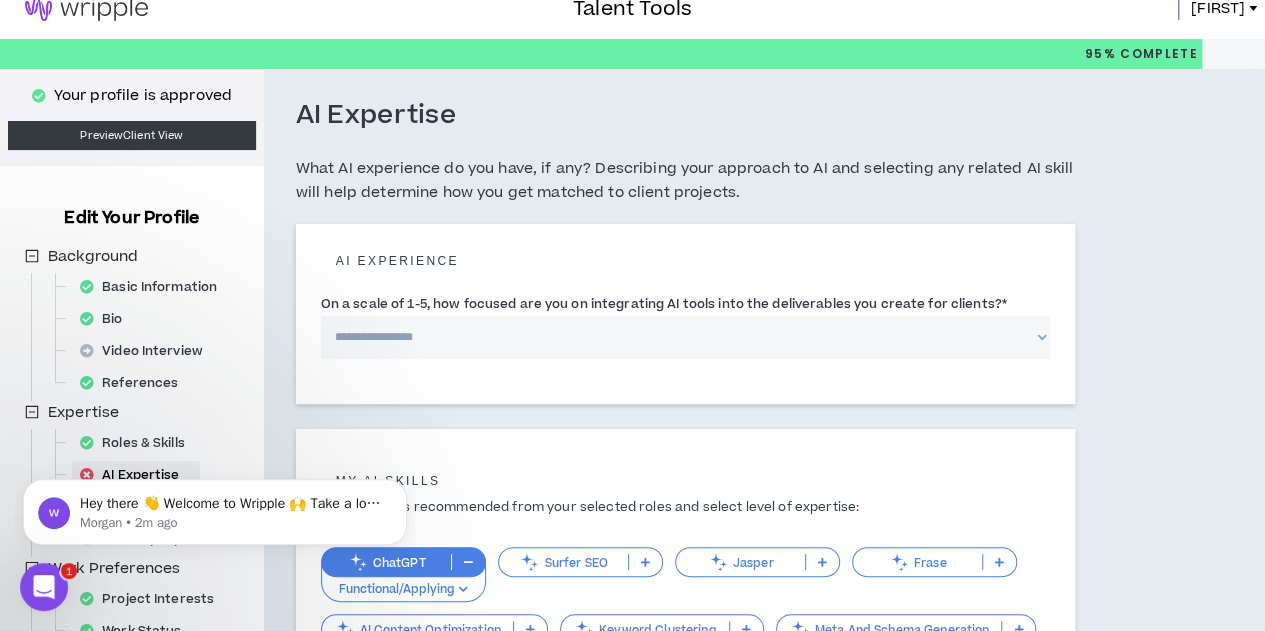 scroll, scrollTop: 0, scrollLeft: 0, axis: both 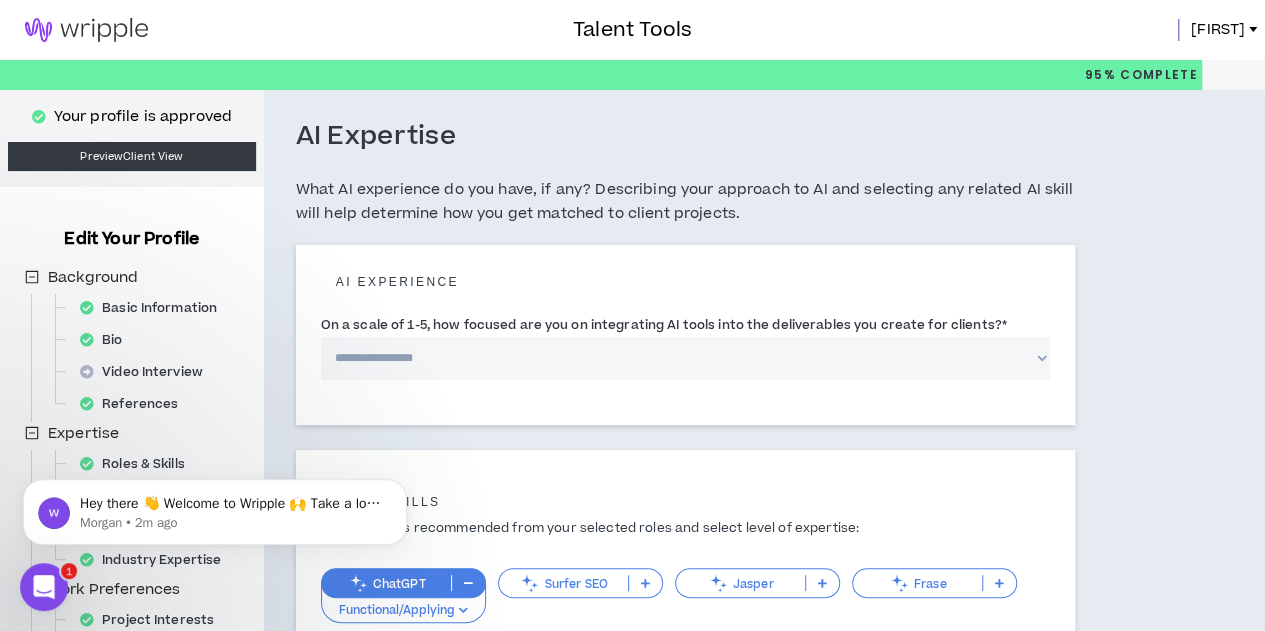 click on "**********" at bounding box center [685, 358] 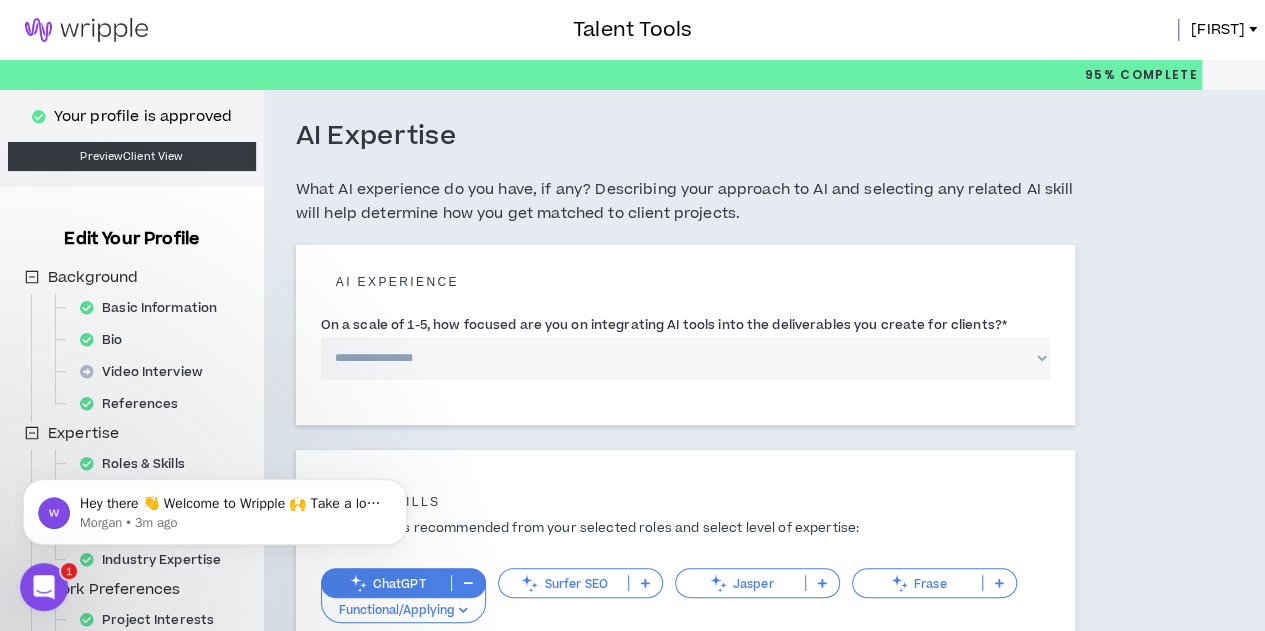 select on "*" 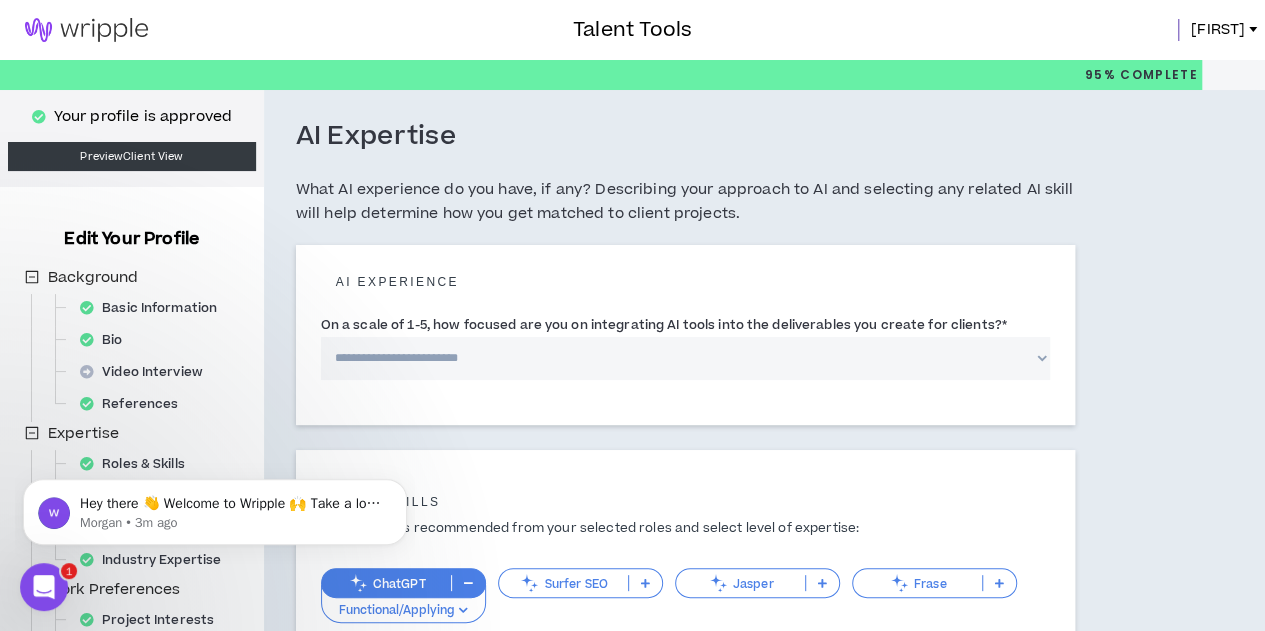 click on "**********" at bounding box center (685, 358) 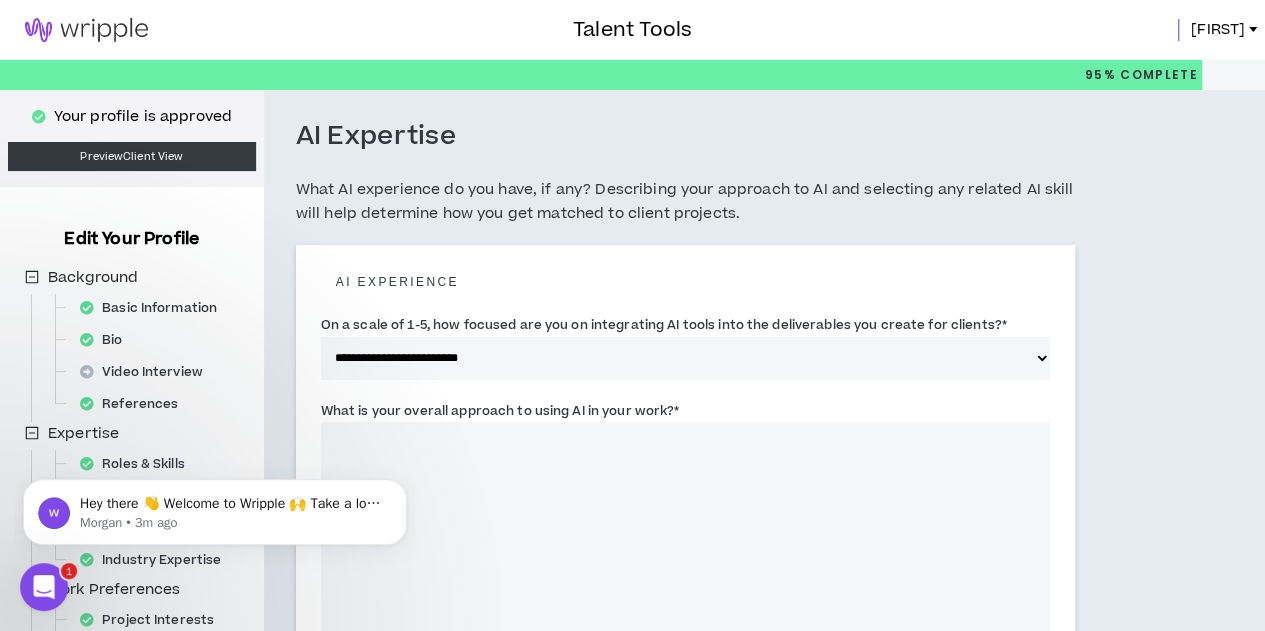 click on "**********" at bounding box center (685, 755) 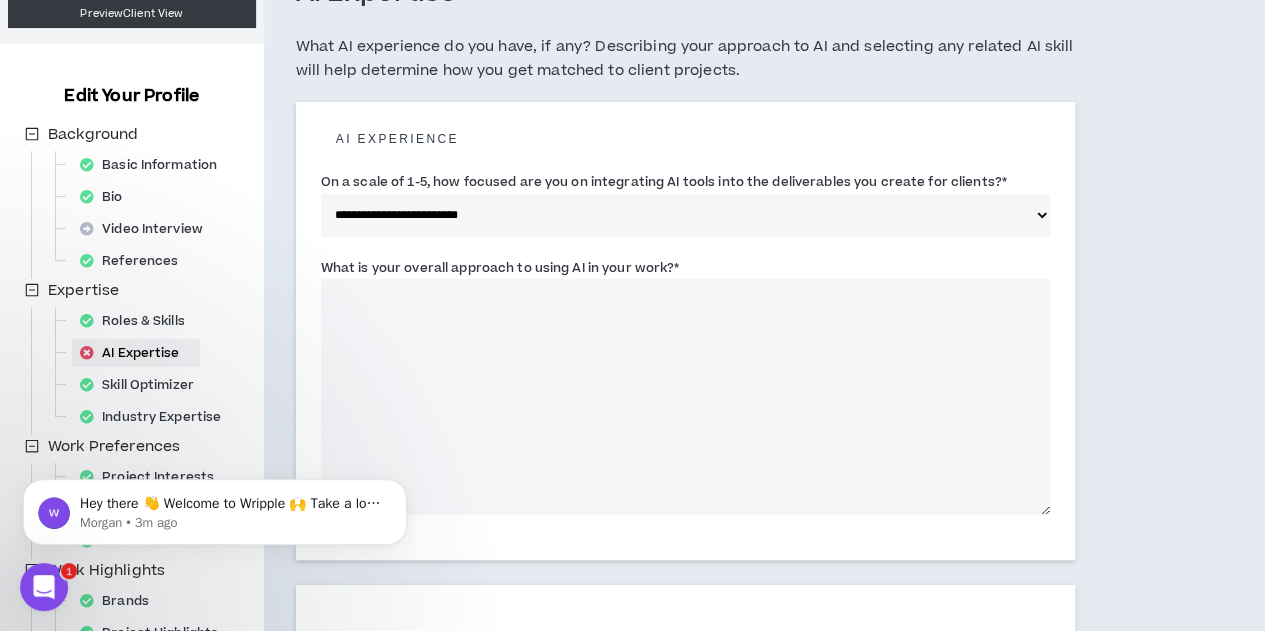 scroll, scrollTop: 120, scrollLeft: 0, axis: vertical 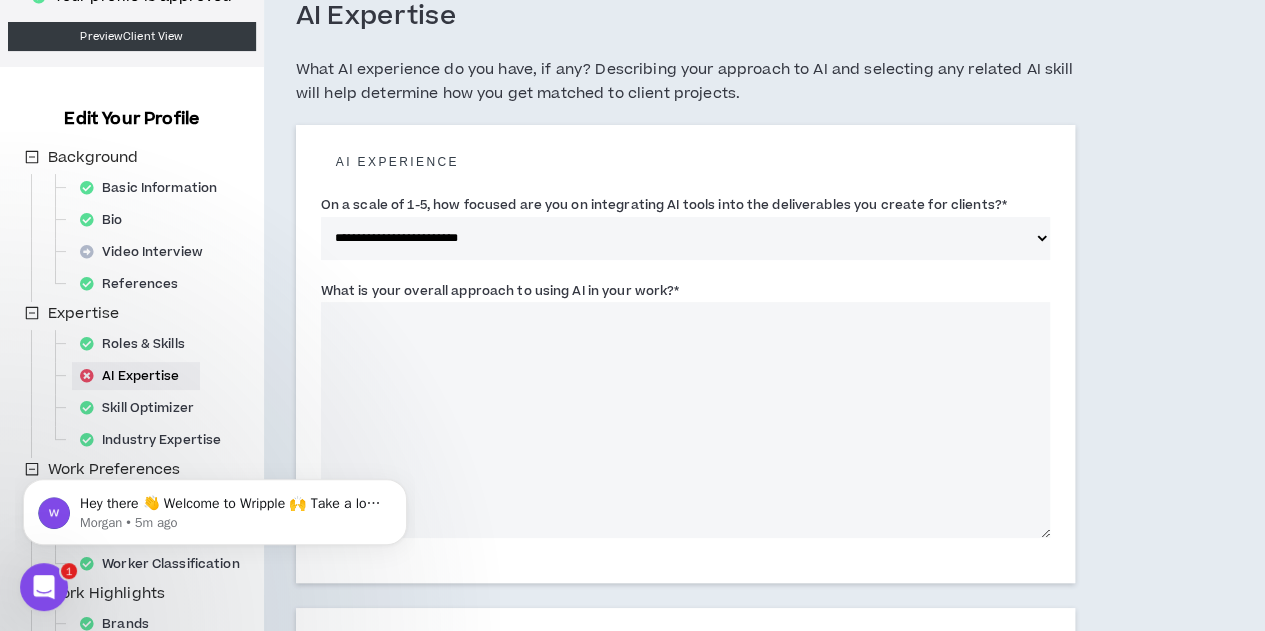 click on "What is your overall approach to using AI in your work?  *" at bounding box center (685, 420) 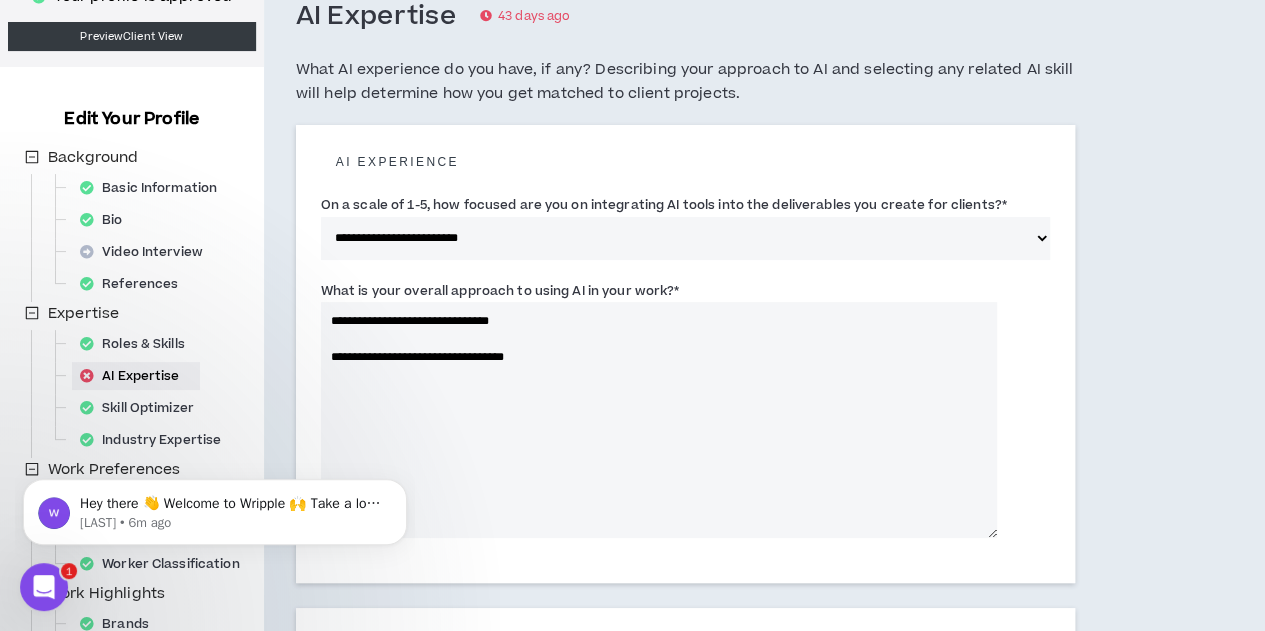 click on "*******" 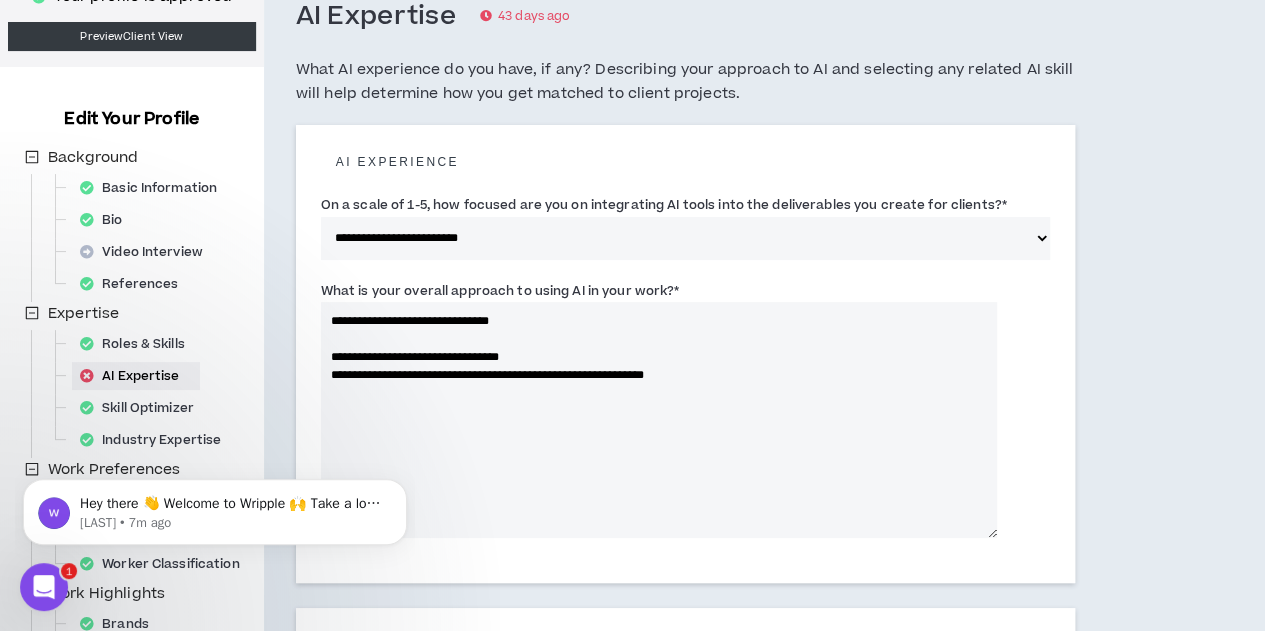click on "**********" at bounding box center [659, 420] 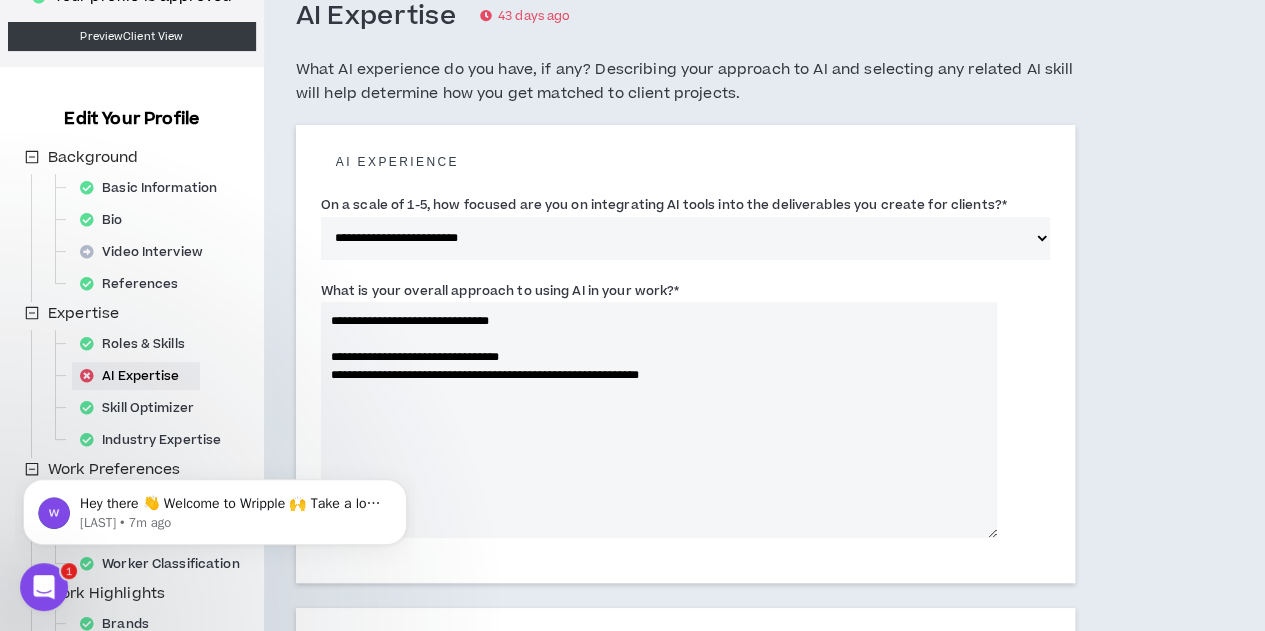 click on "**********" at bounding box center (659, 420) 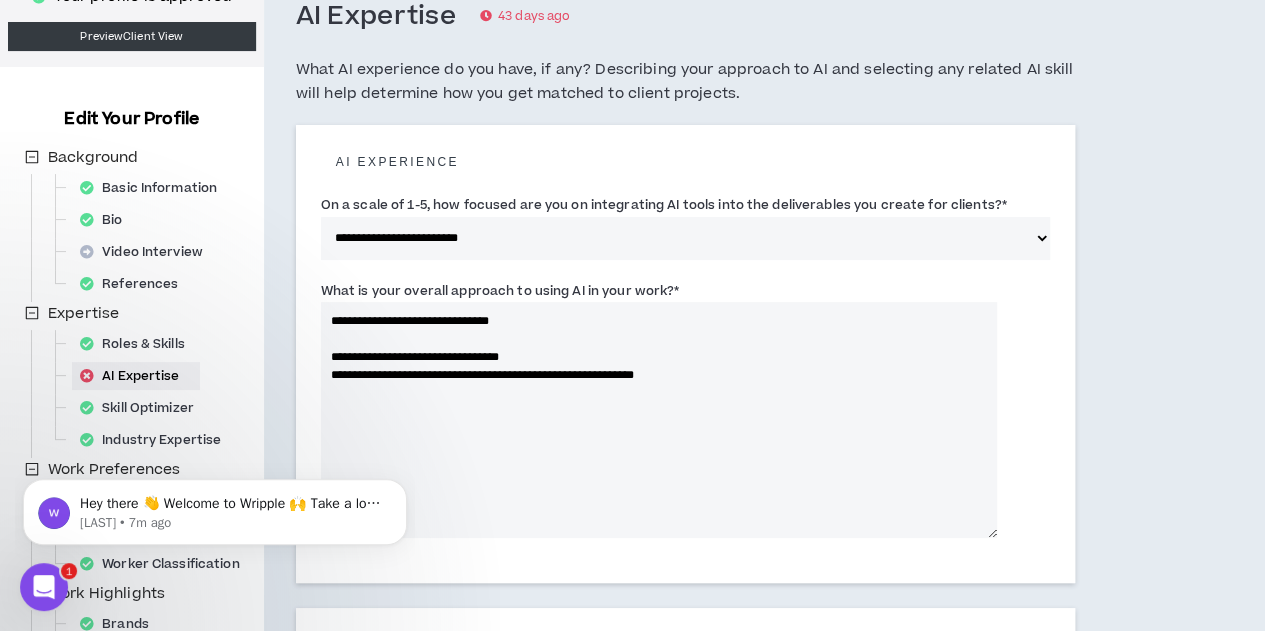 click on "**********" at bounding box center (659, 420) 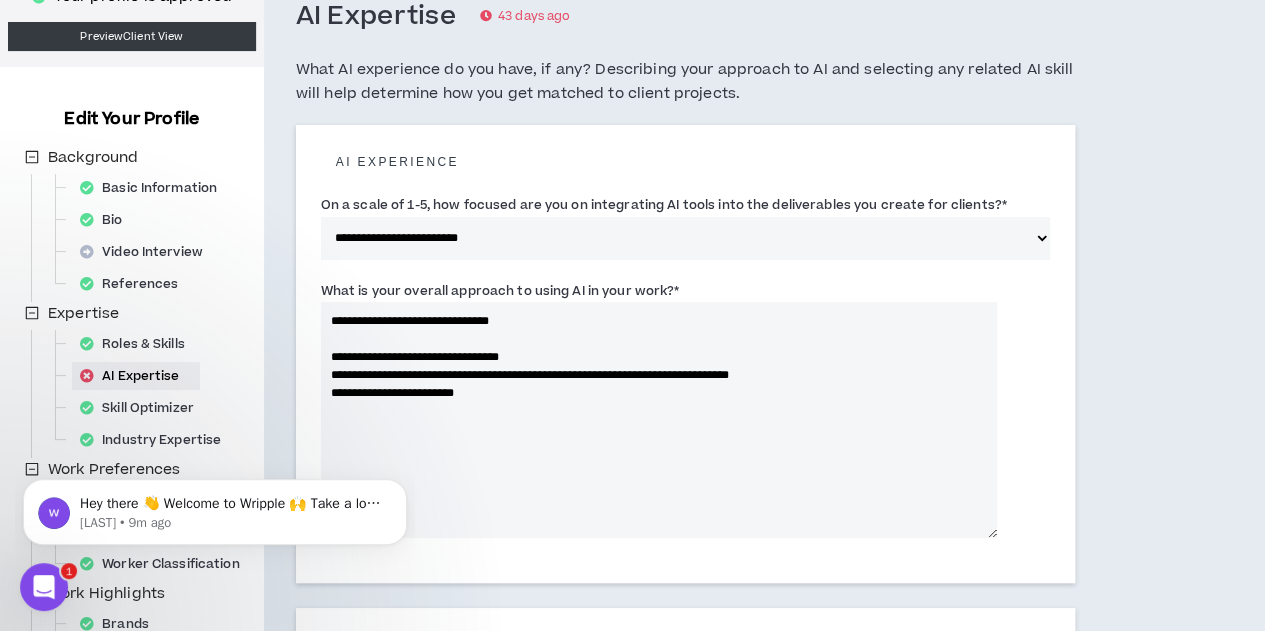 scroll, scrollTop: 672, scrollLeft: 0, axis: vertical 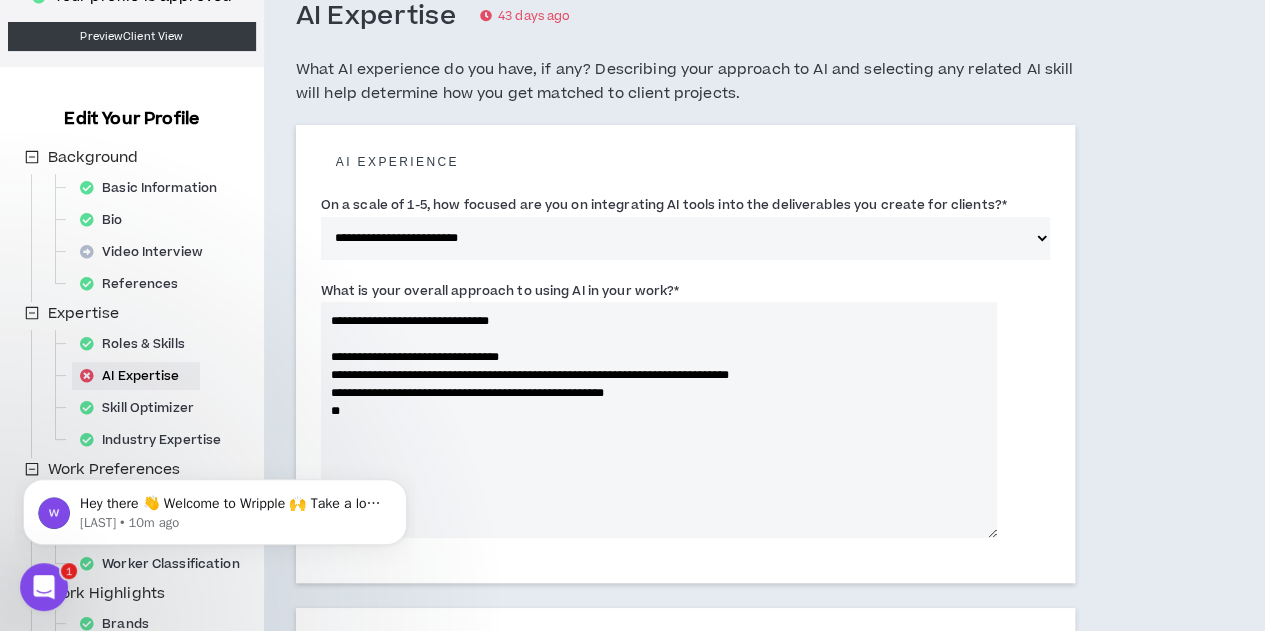 click on "**********" at bounding box center (659, 420) 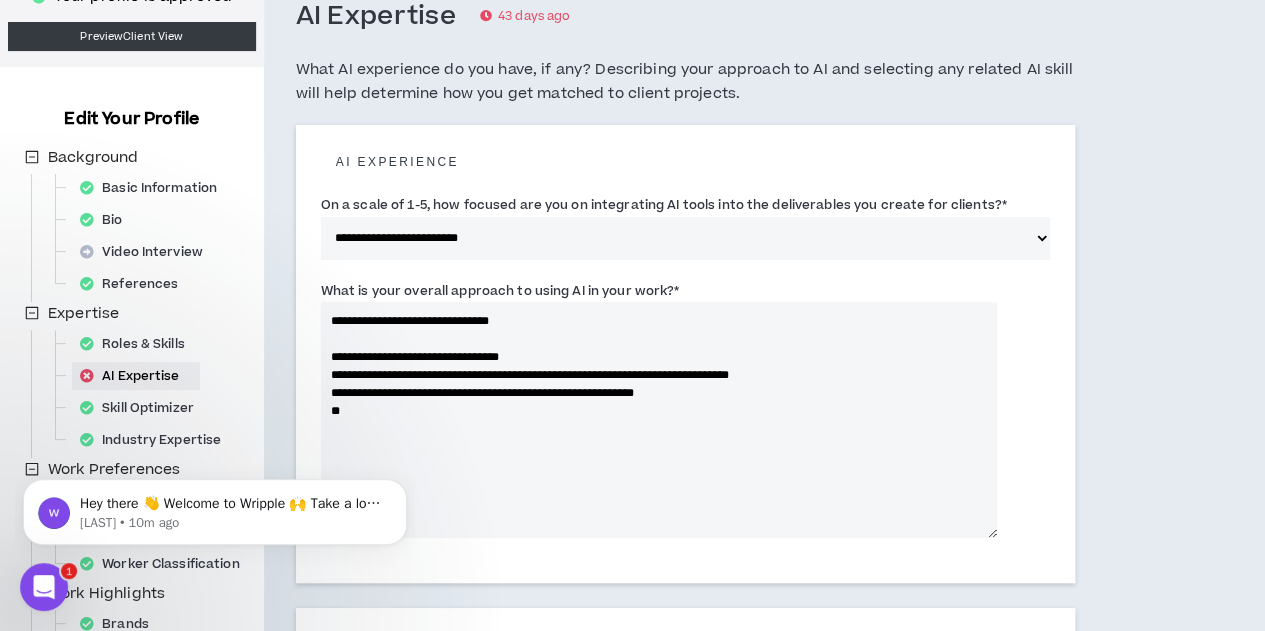 click on "**********" at bounding box center (659, 420) 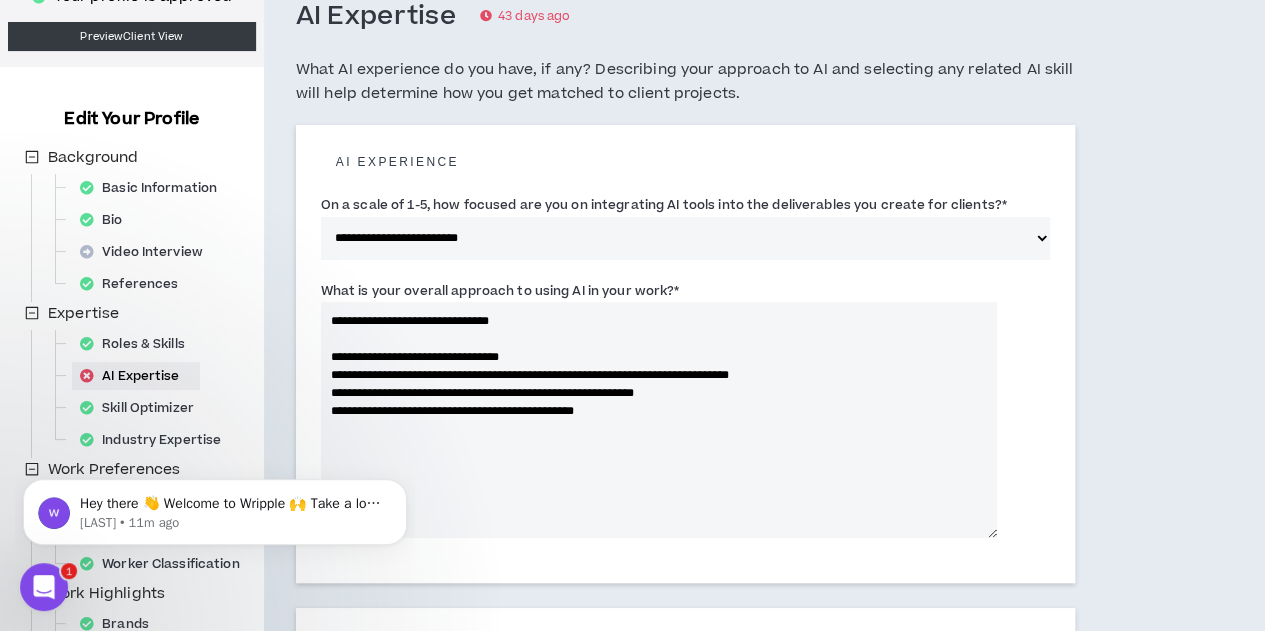 click on "**********" at bounding box center [659, 420] 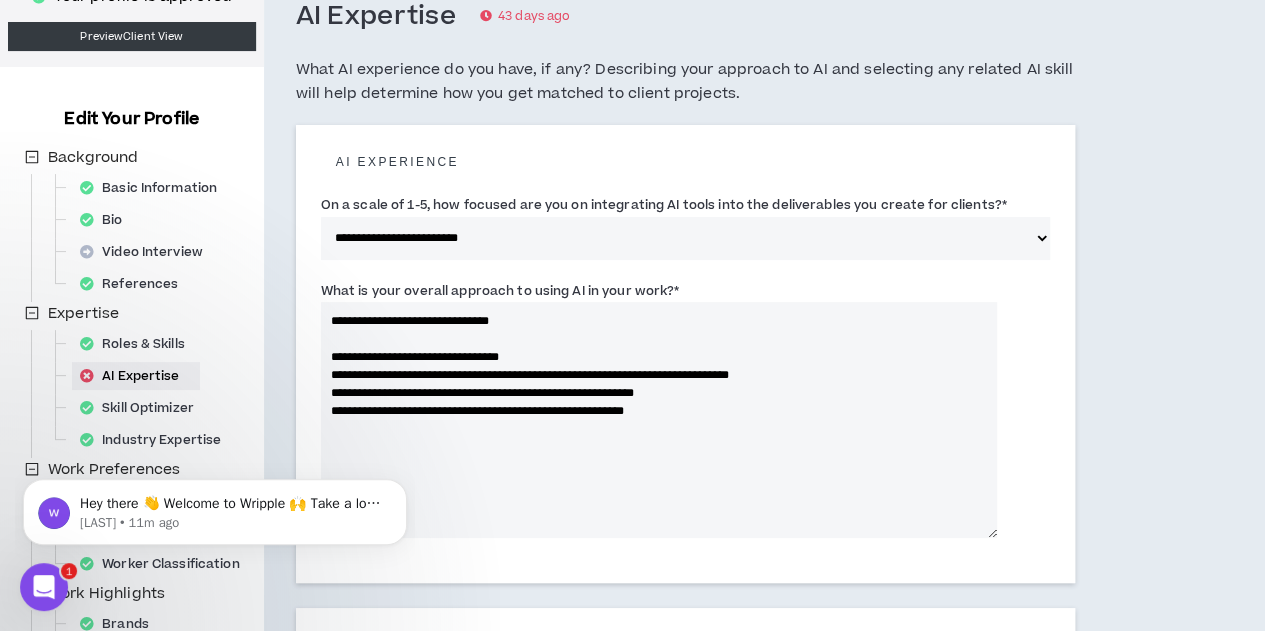 click on "**********" at bounding box center [659, 420] 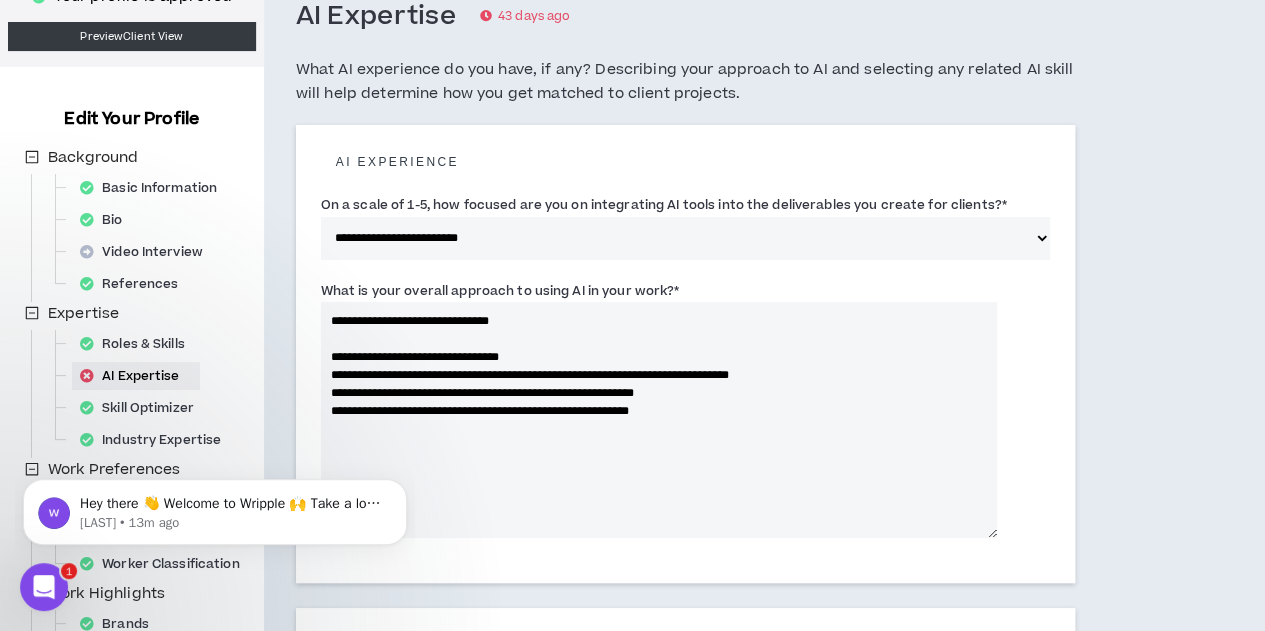 click on "**********" at bounding box center (659, 420) 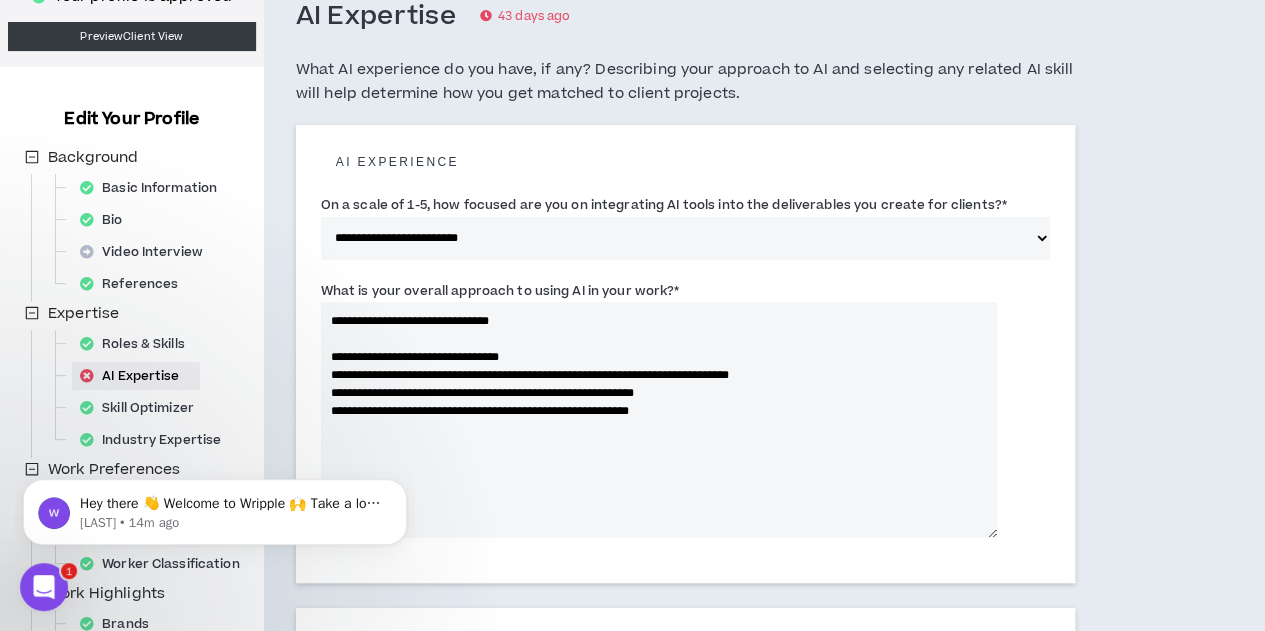 click on "**********" at bounding box center [659, 420] 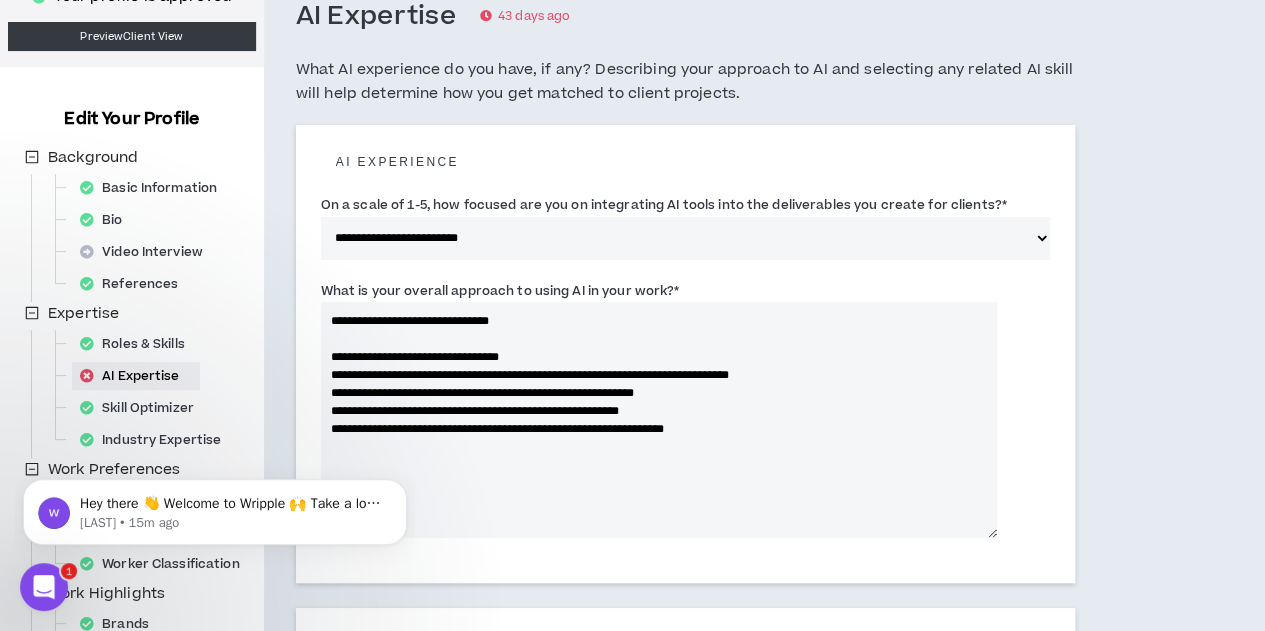 click on "**********" 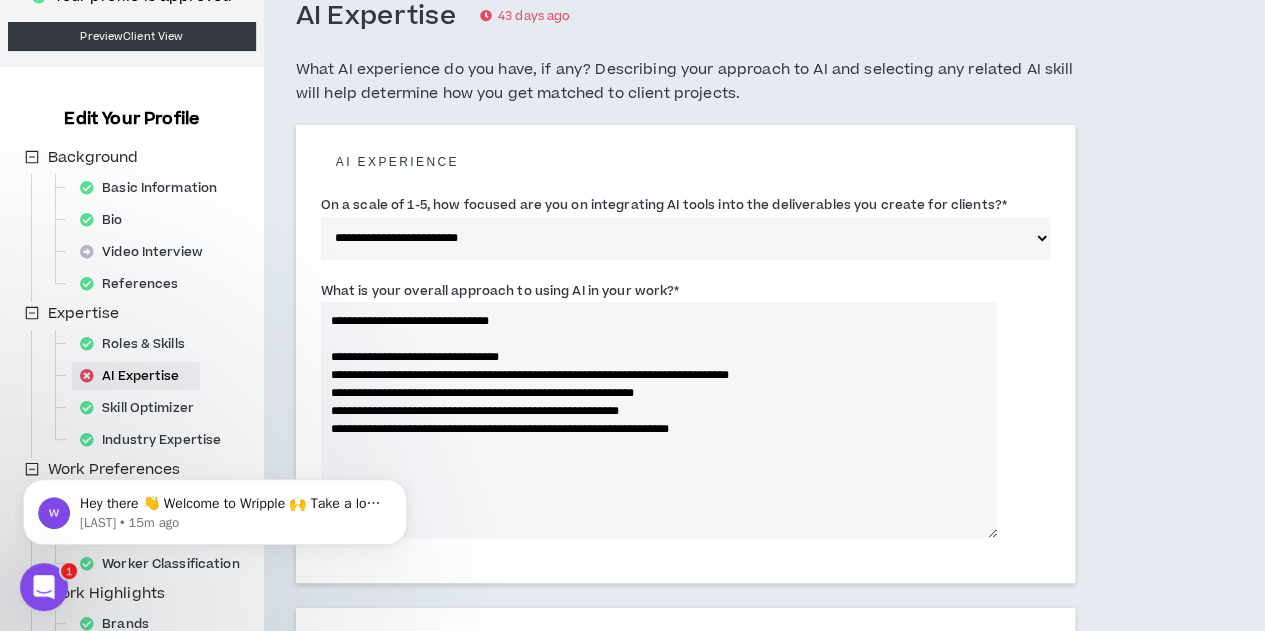 click on "**********" at bounding box center (659, 420) 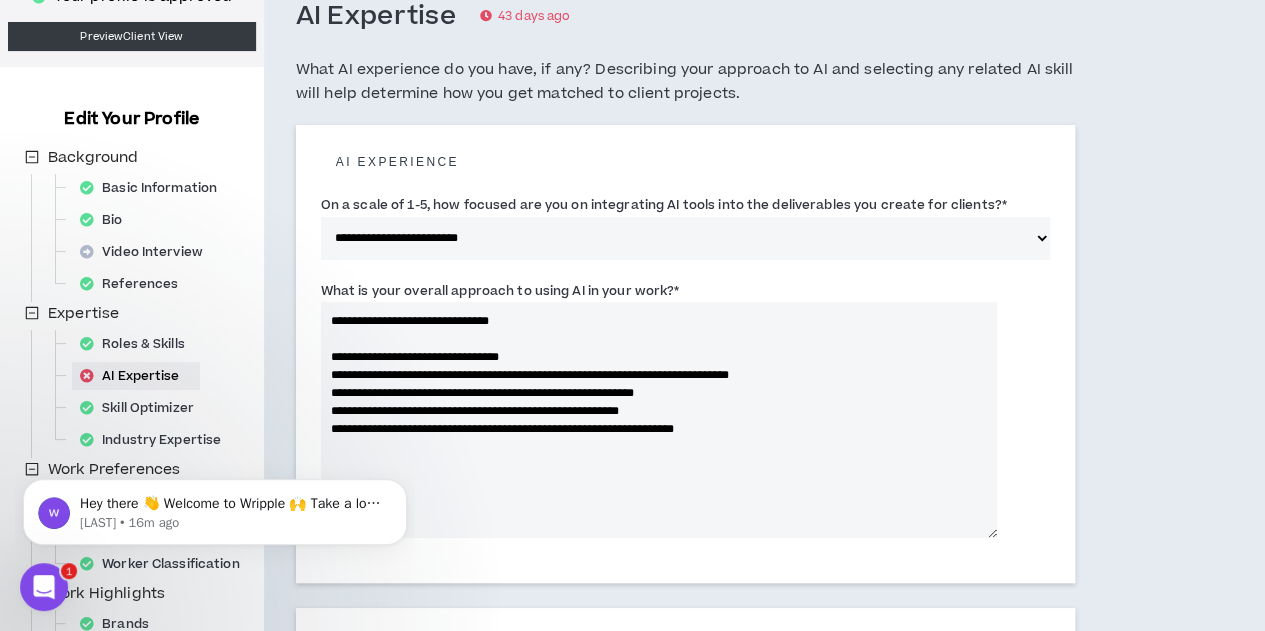 type on "**********" 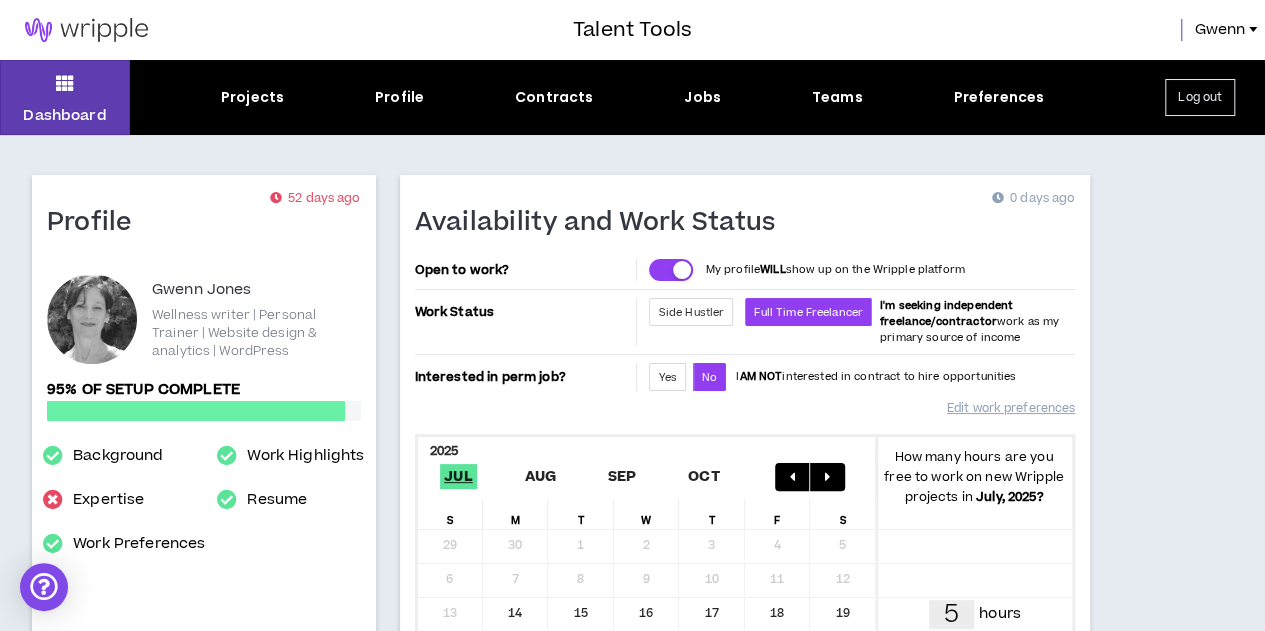 scroll, scrollTop: 0, scrollLeft: 0, axis: both 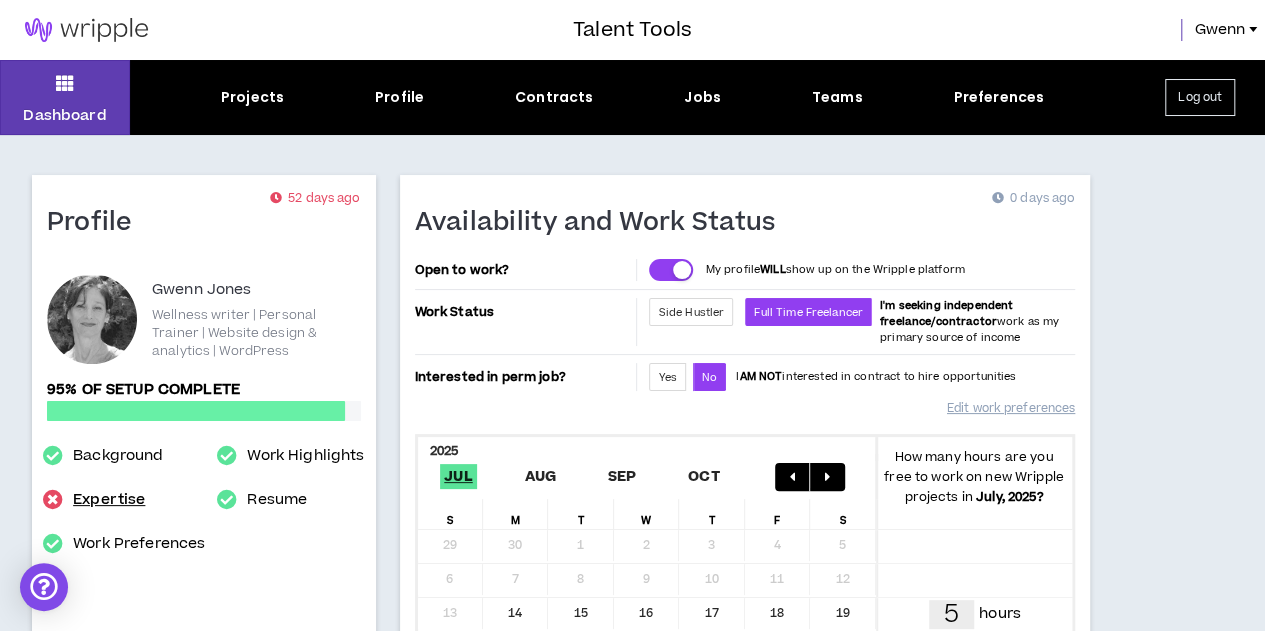click on "Expertise" at bounding box center (109, 500) 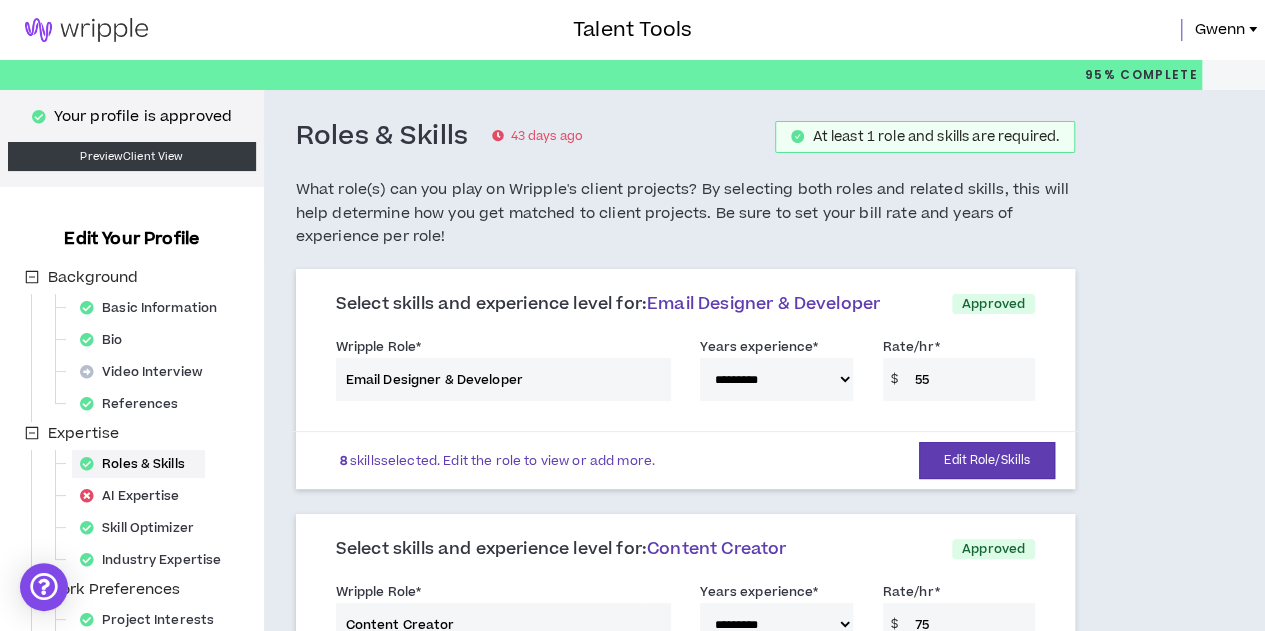 click on "**********" at bounding box center (685, 1591) 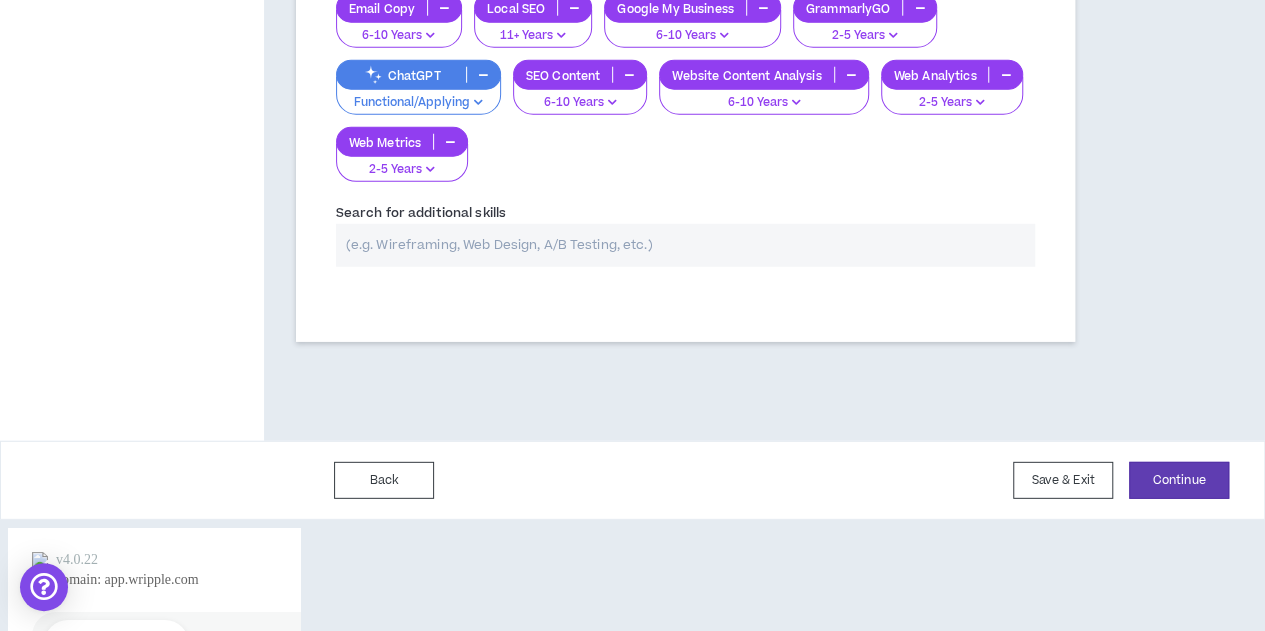 scroll, scrollTop: 0, scrollLeft: 0, axis: both 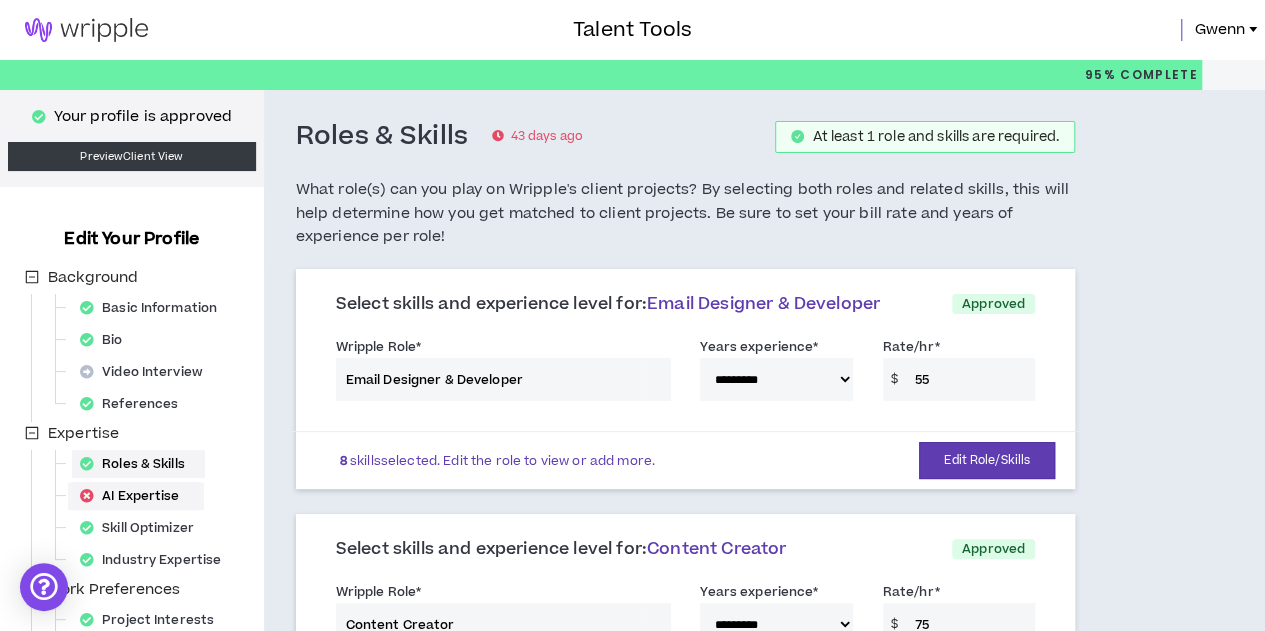 click on "AI Expertise" at bounding box center (136, 496) 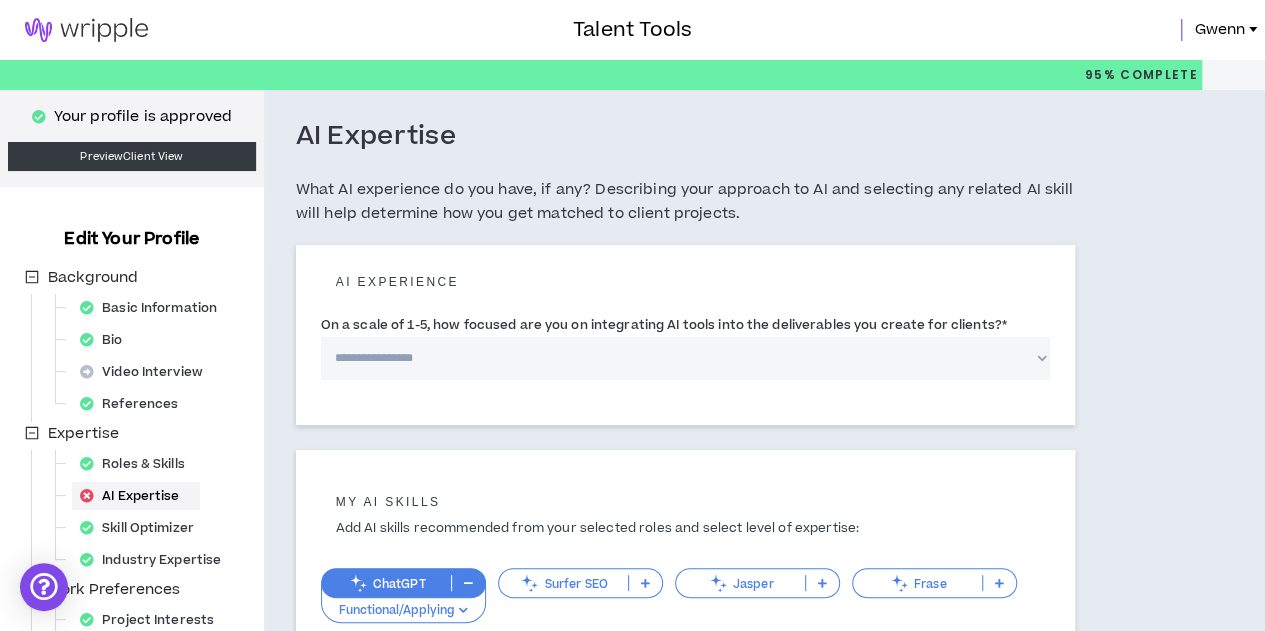 click on "**********" at bounding box center (685, 358) 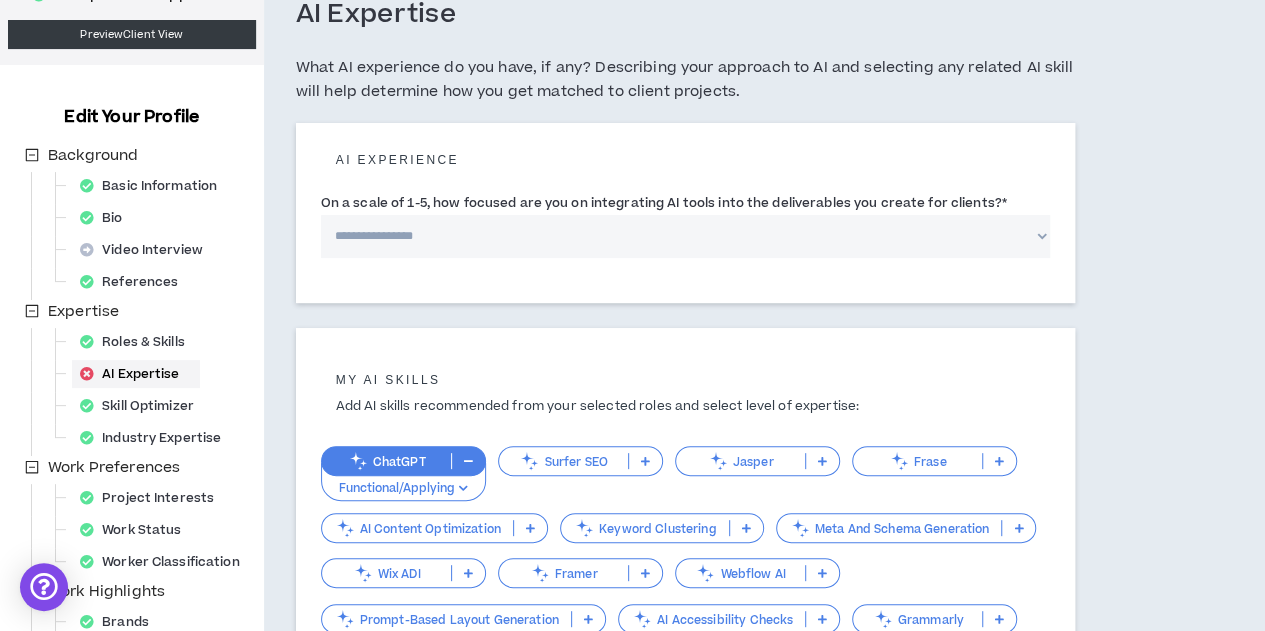 scroll, scrollTop: 160, scrollLeft: 0, axis: vertical 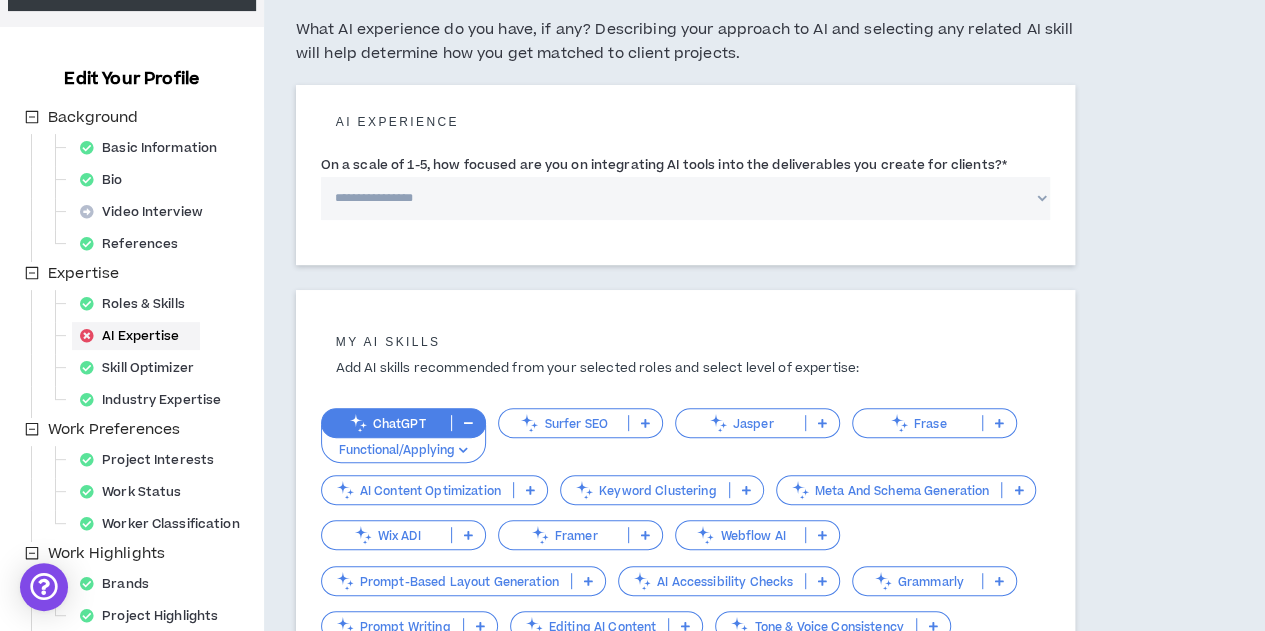 click on "**********" at bounding box center (685, 198) 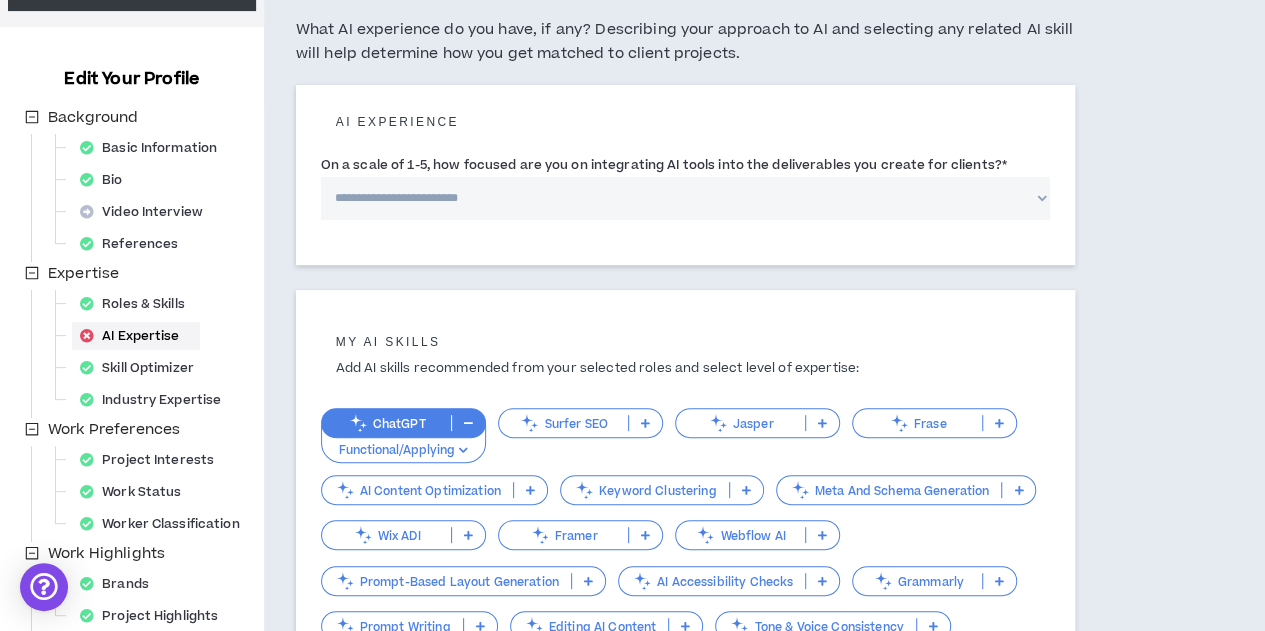click on "**********" at bounding box center [685, 198] 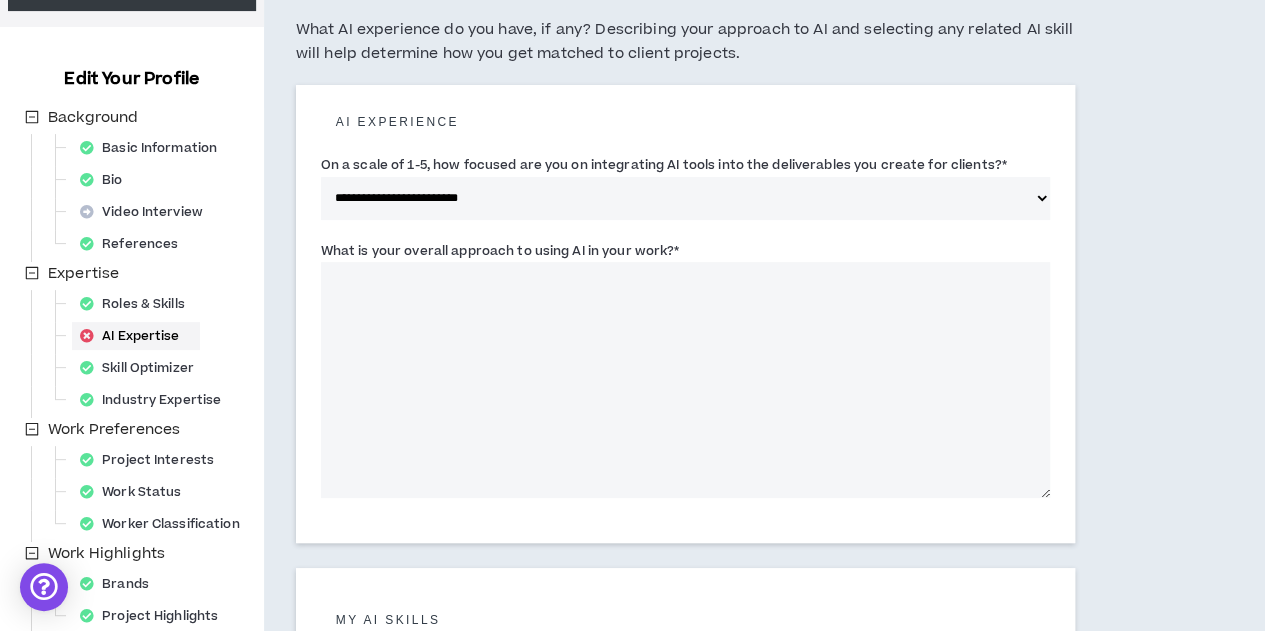 click on "What is your overall approach to using AI in your work?  *" at bounding box center [685, 380] 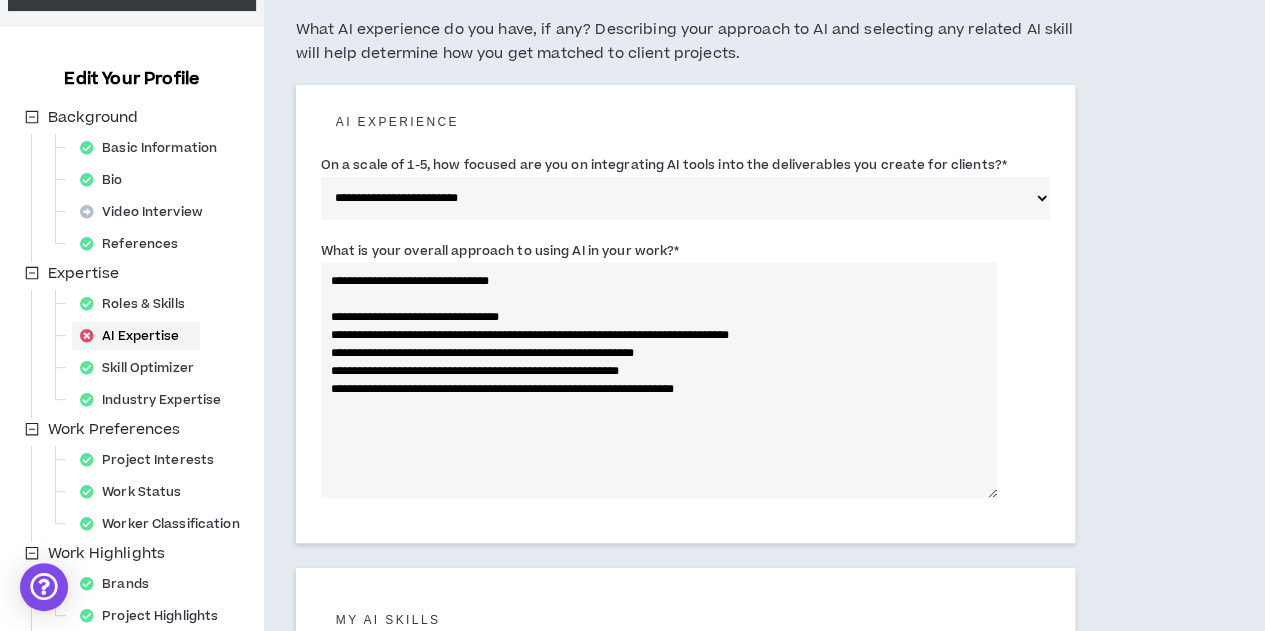 click on "**********" at bounding box center [659, 380] 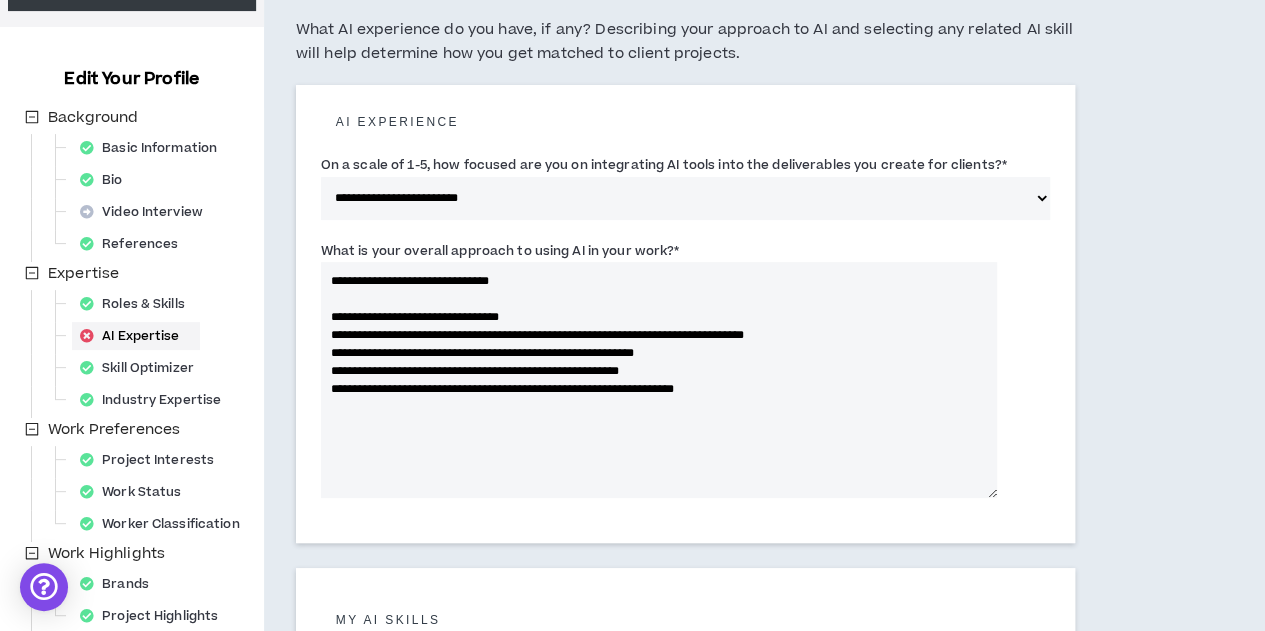 click on "**********" at bounding box center (659, 380) 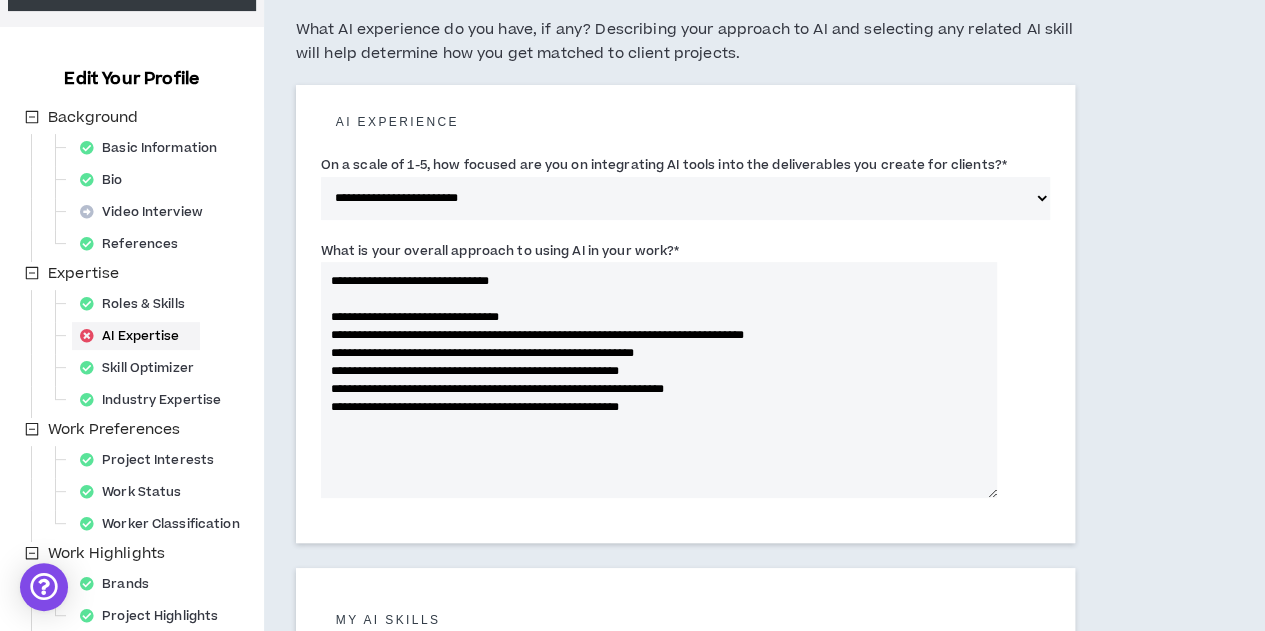 click on "**********" at bounding box center (685, 595) 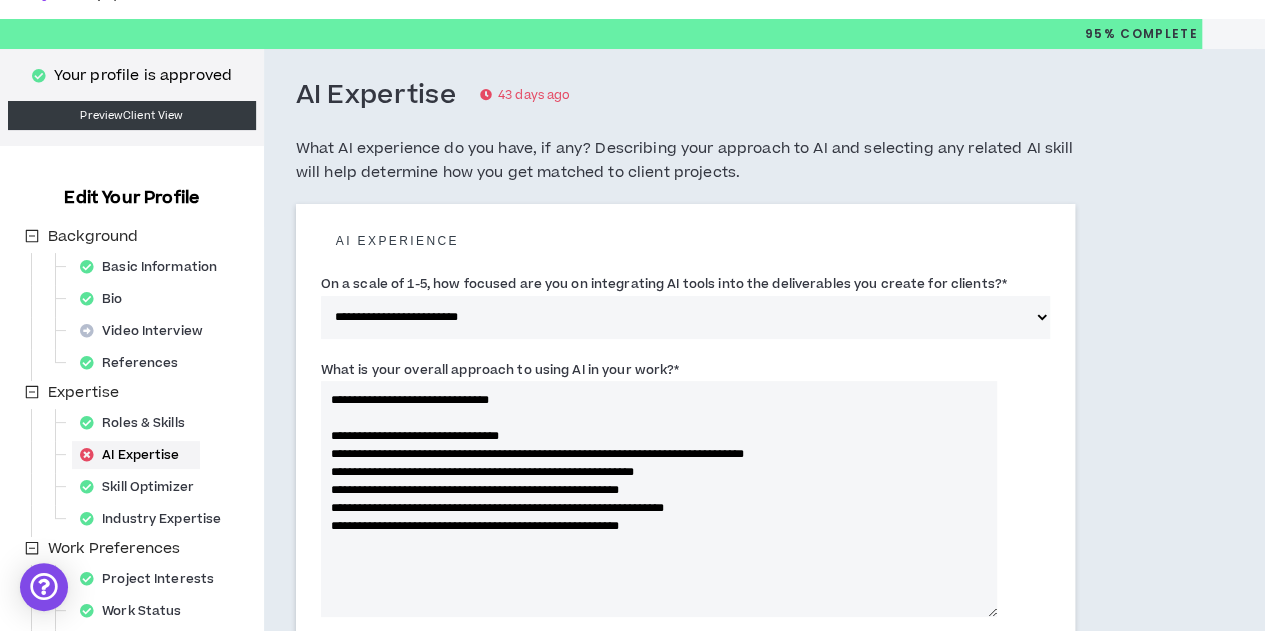 scroll, scrollTop: 40, scrollLeft: 0, axis: vertical 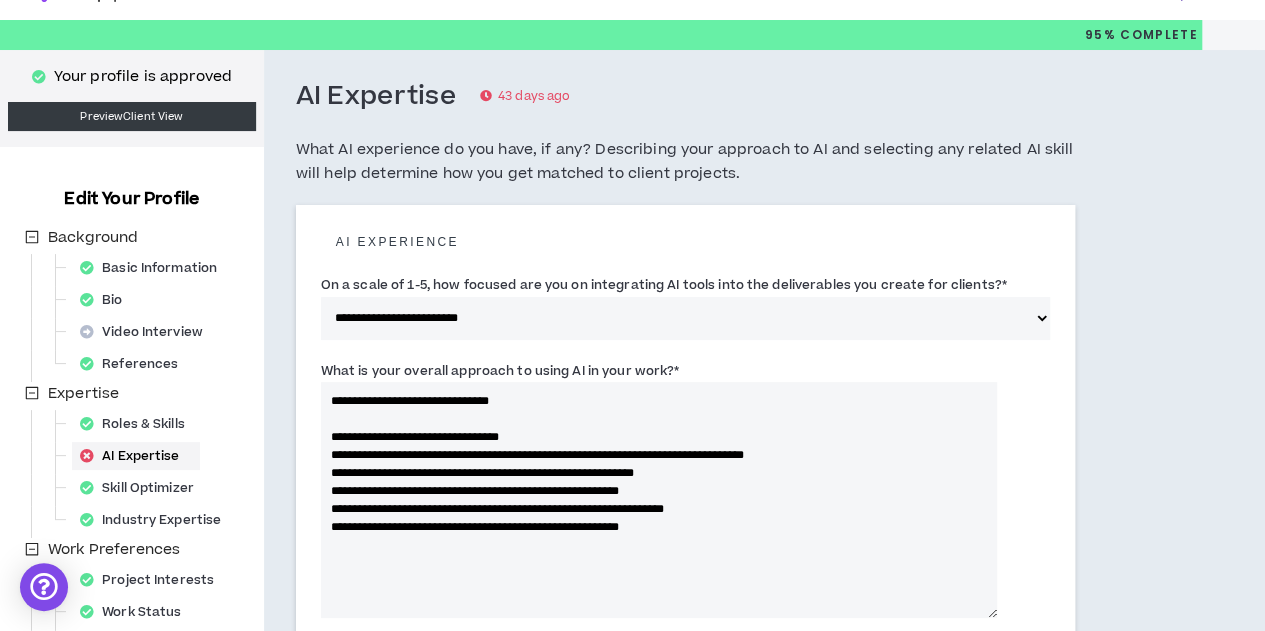 click on "**********" at bounding box center [659, 500] 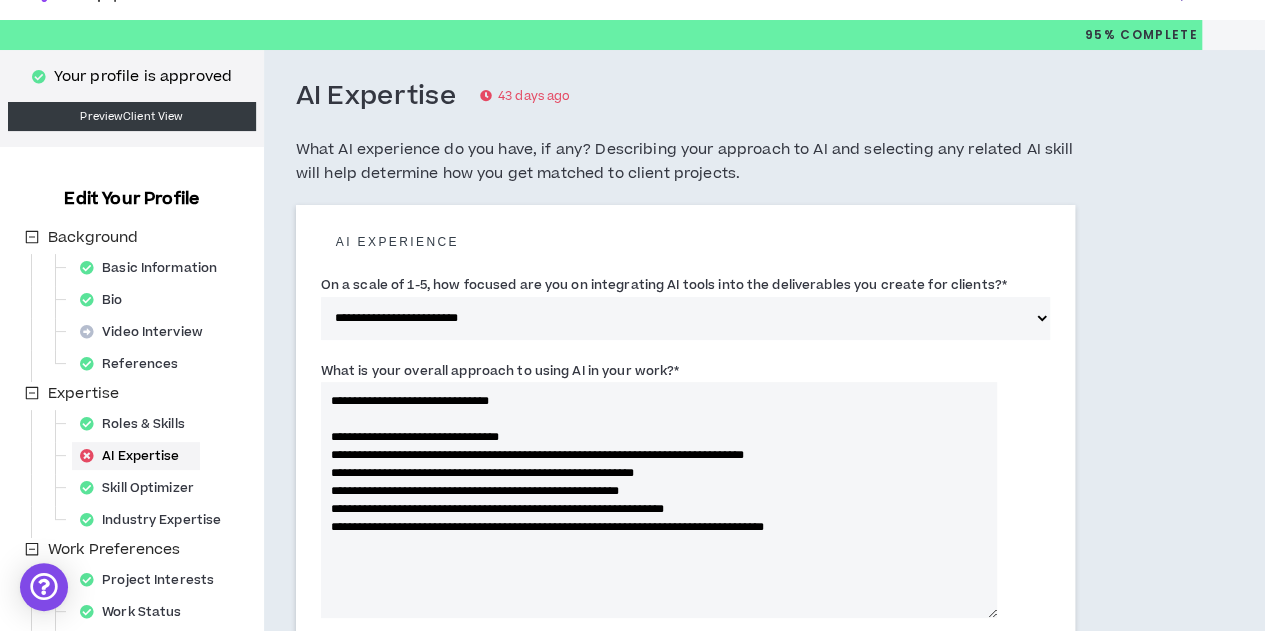 click on "**********" at bounding box center (659, 500) 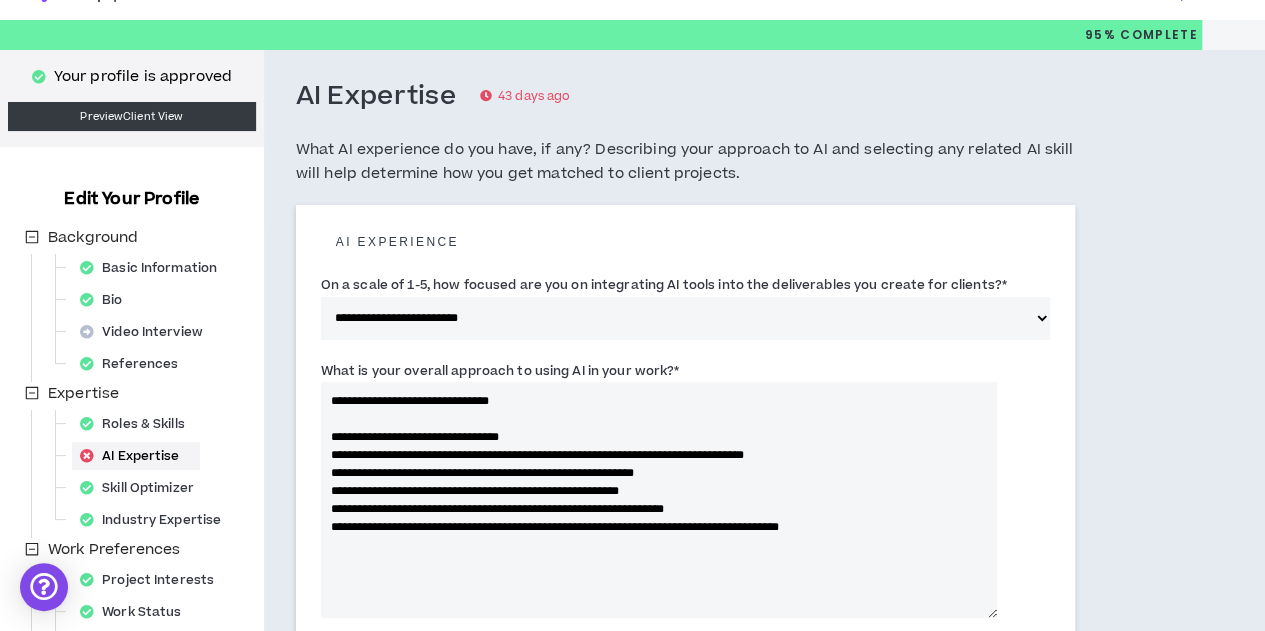 click on "**********" at bounding box center (659, 500) 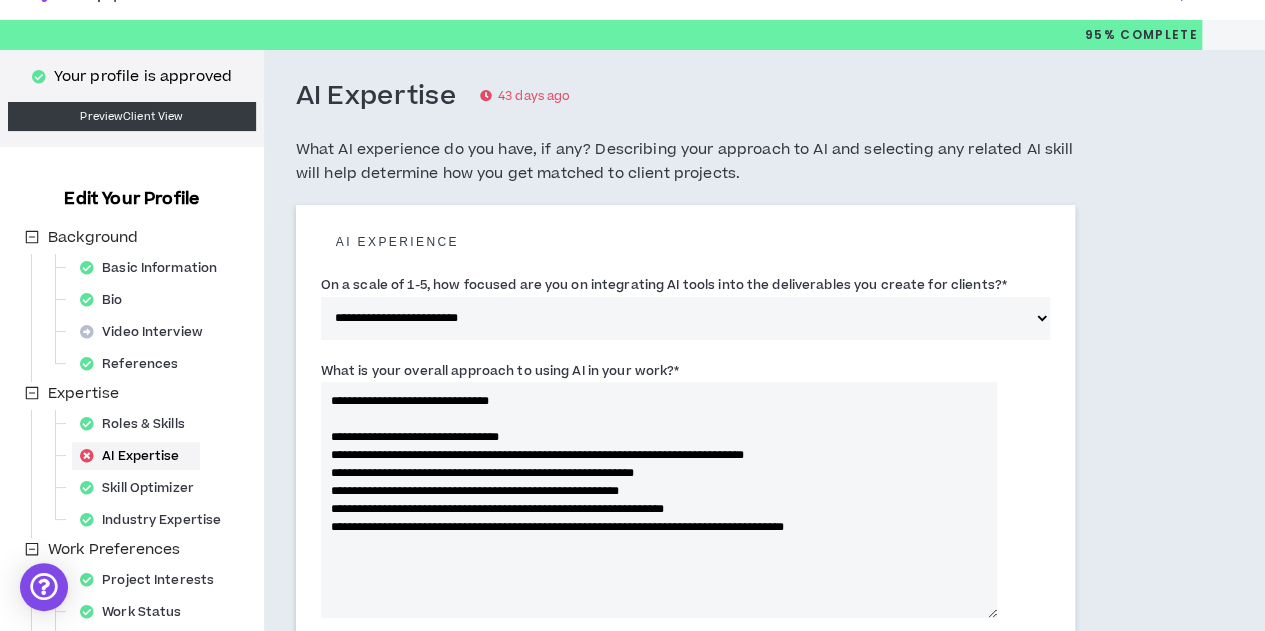 click on "**********" at bounding box center [659, 500] 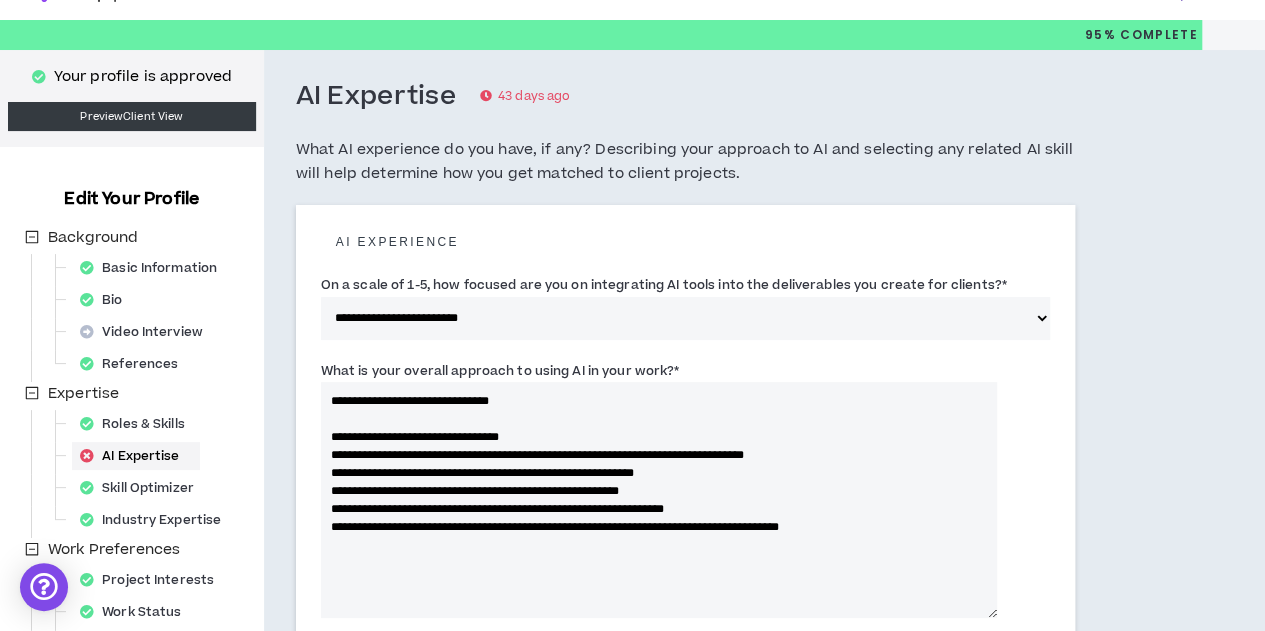 click on "**********" at bounding box center [685, 715] 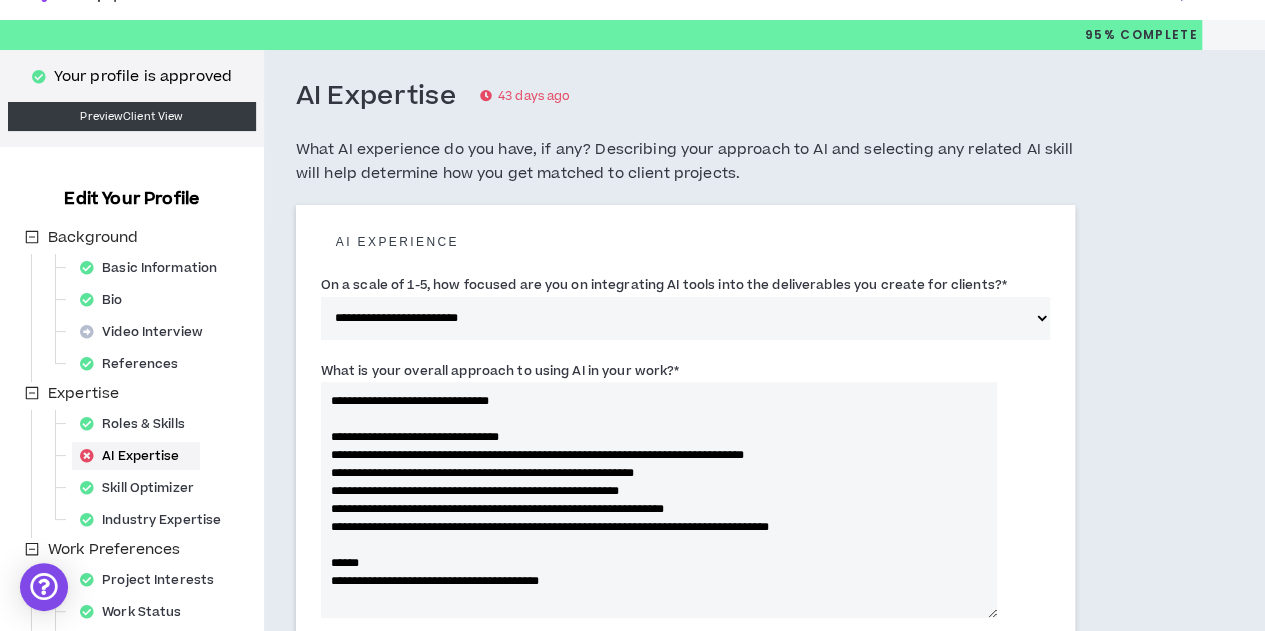 click on "**********" at bounding box center (659, 500) 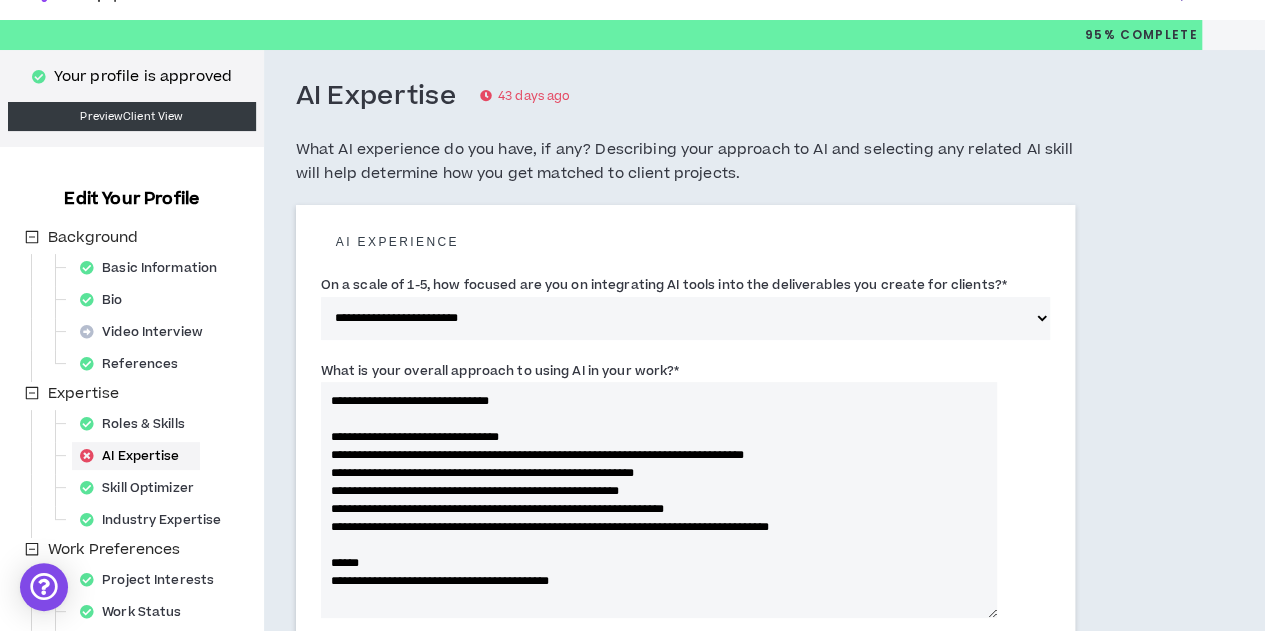 scroll, scrollTop: 49, scrollLeft: 0, axis: vertical 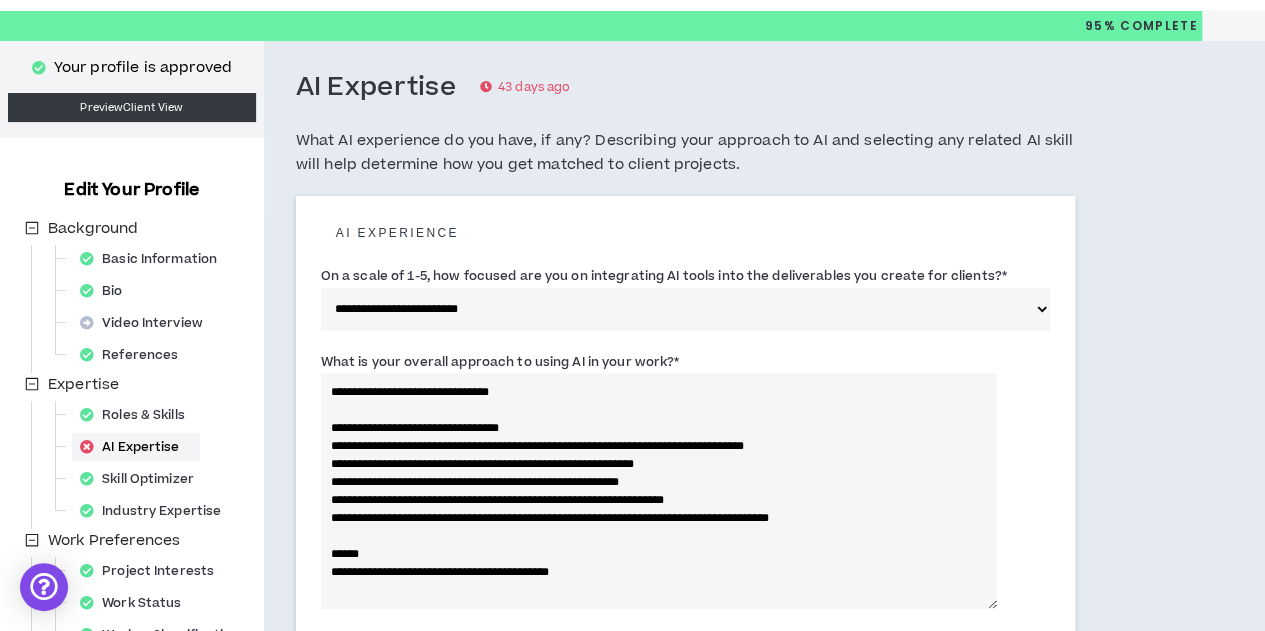 click on "**********" at bounding box center (659, 491) 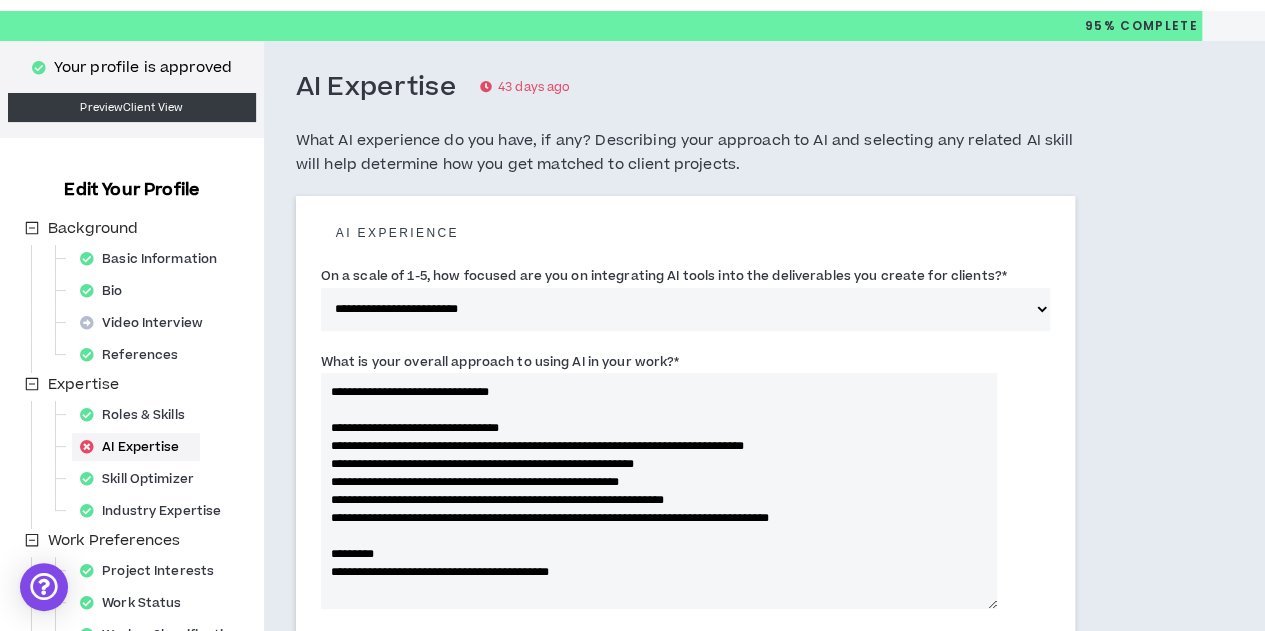 click on "**********" at bounding box center (659, 491) 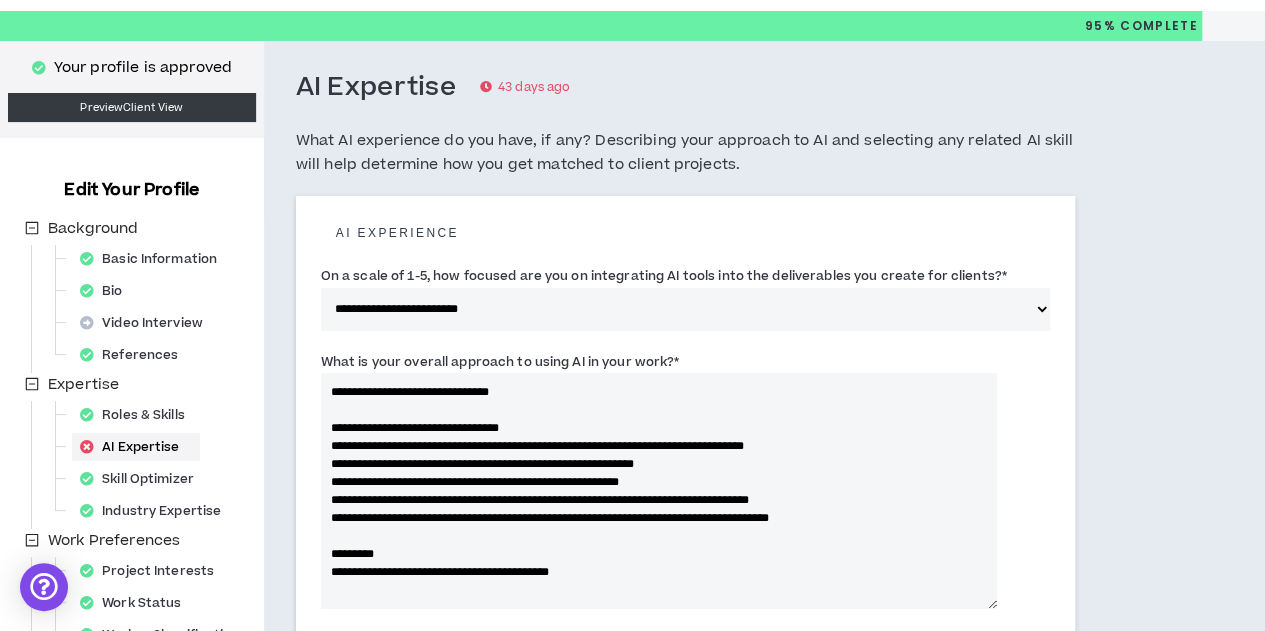 click on "**********" at bounding box center (659, 491) 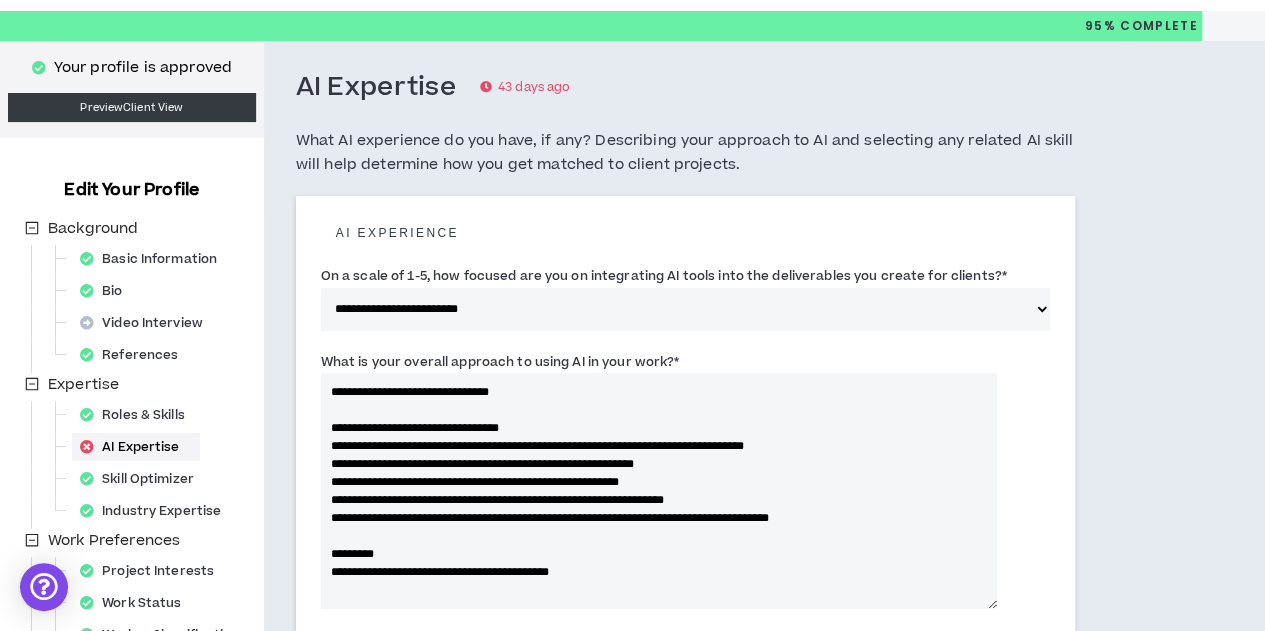 click on "**********" at bounding box center [659, 491] 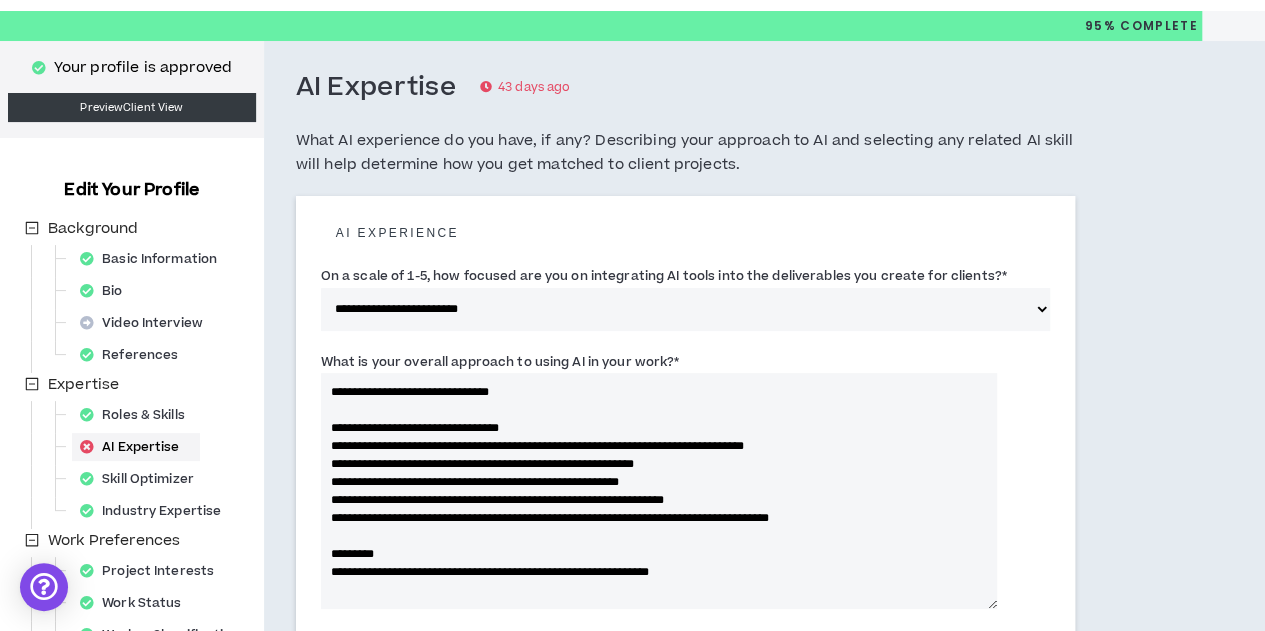 click on "**********" at bounding box center [659, 491] 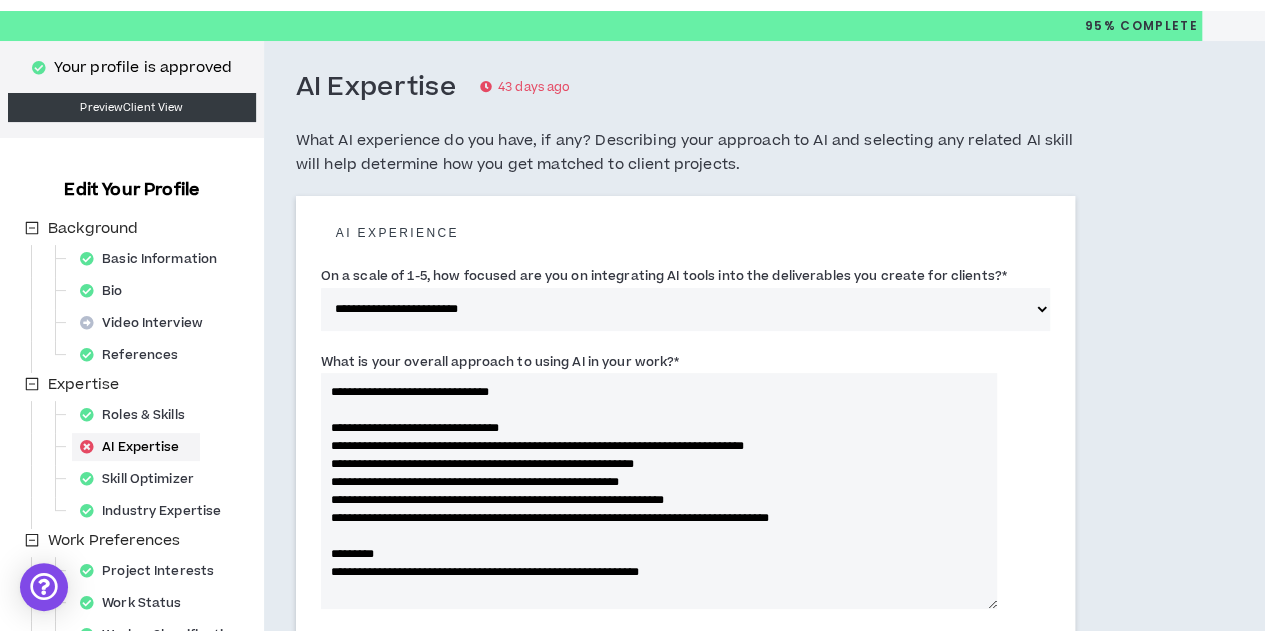 click on "**********" at bounding box center [659, 491] 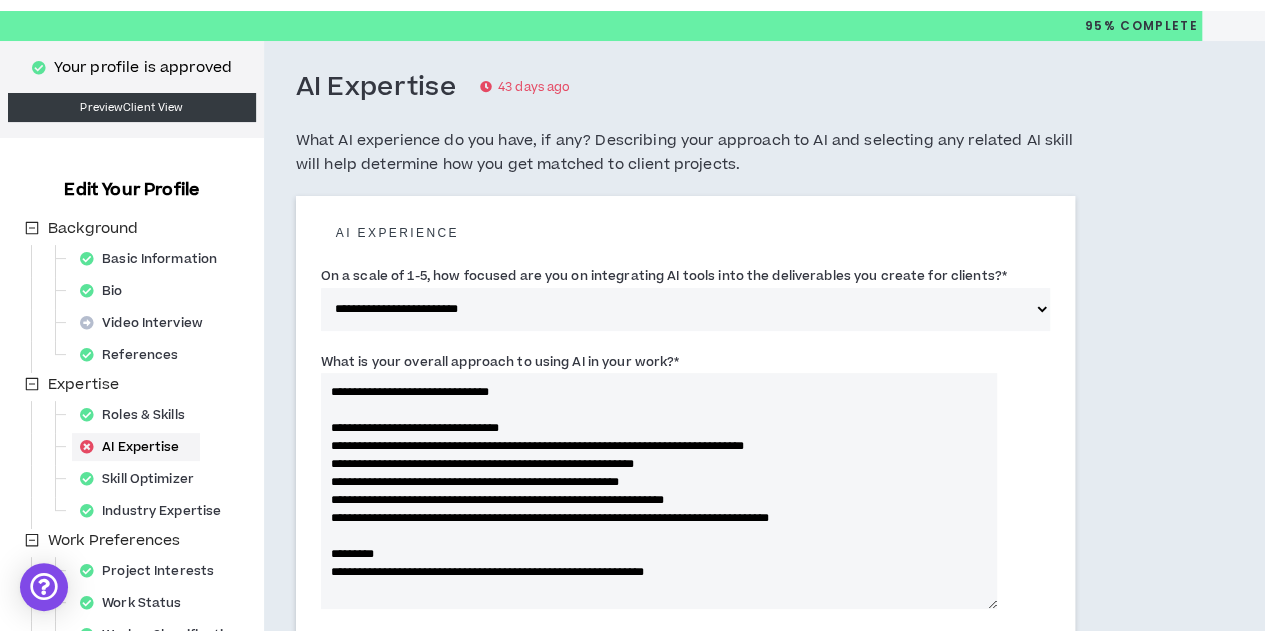 click on "**********" at bounding box center (685, 706) 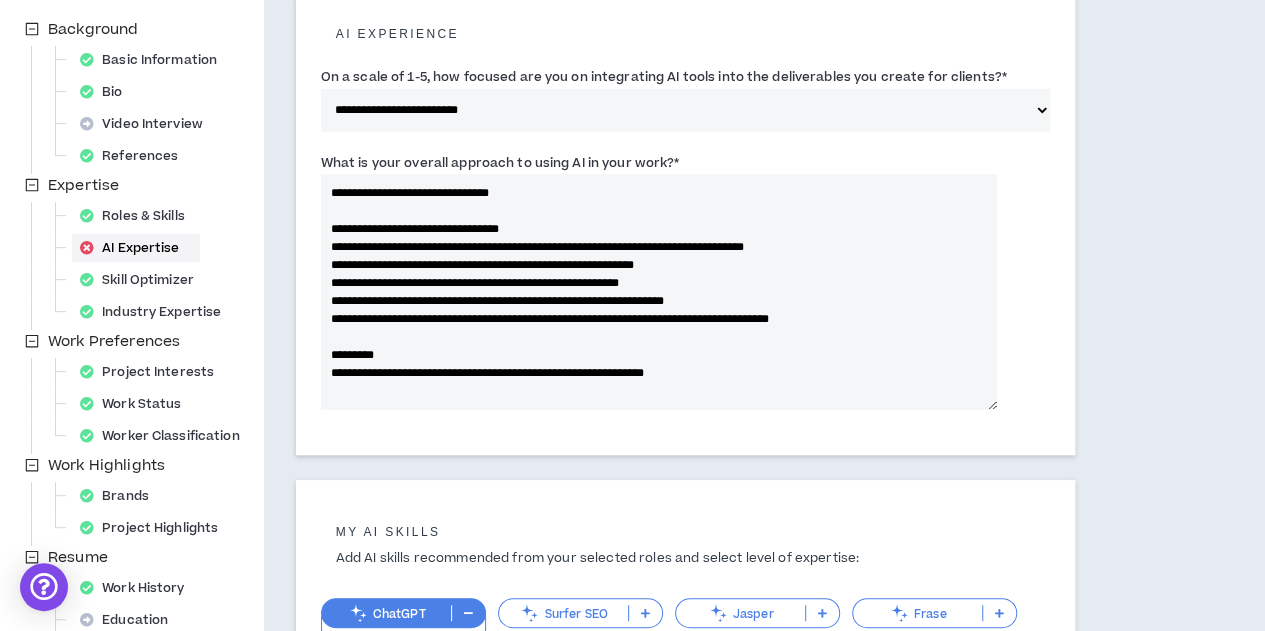 scroll, scrollTop: 249, scrollLeft: 0, axis: vertical 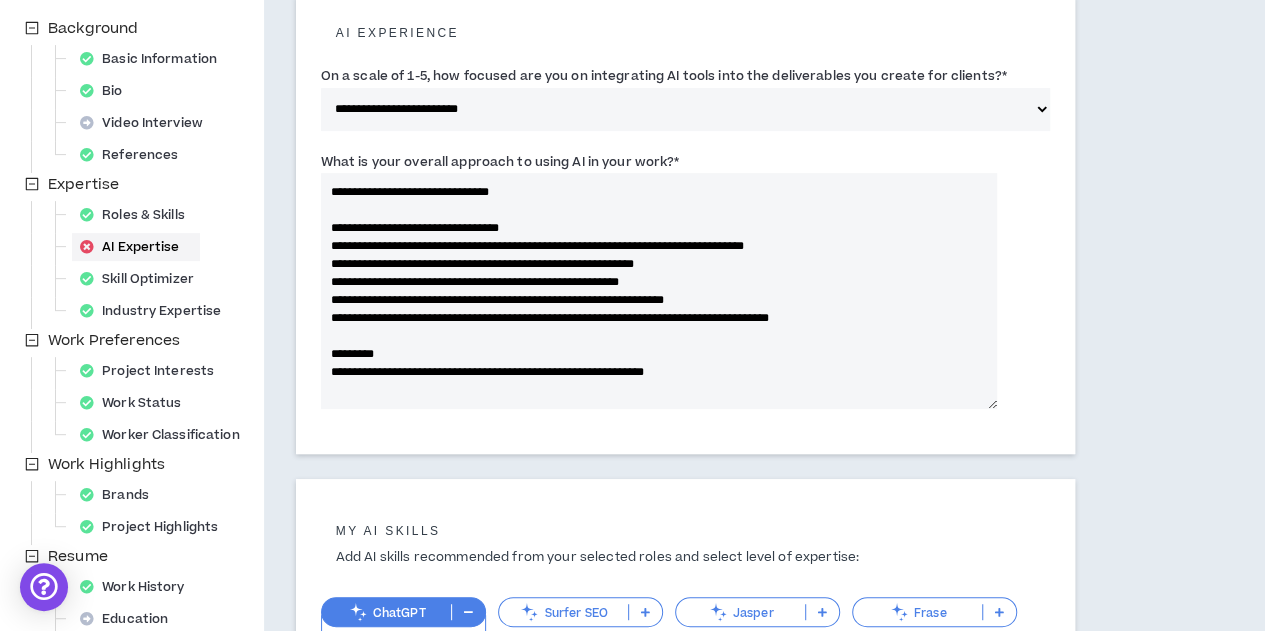 click on "**********" at bounding box center [659, 291] 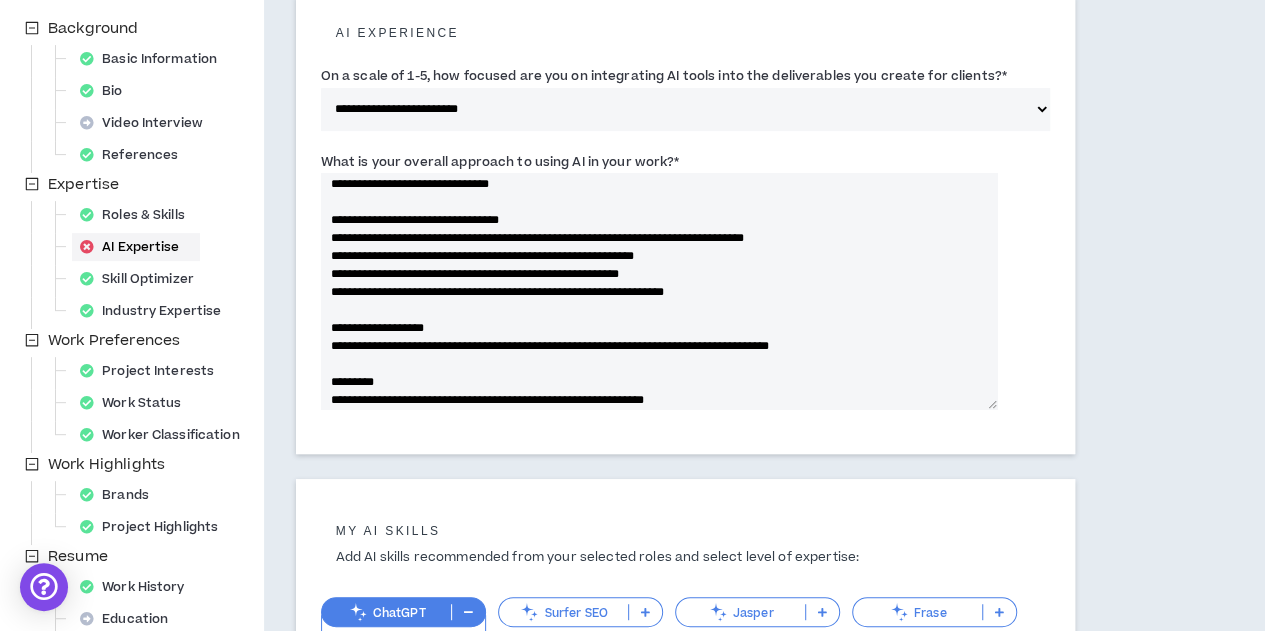 click on "**********" at bounding box center (659, 291) 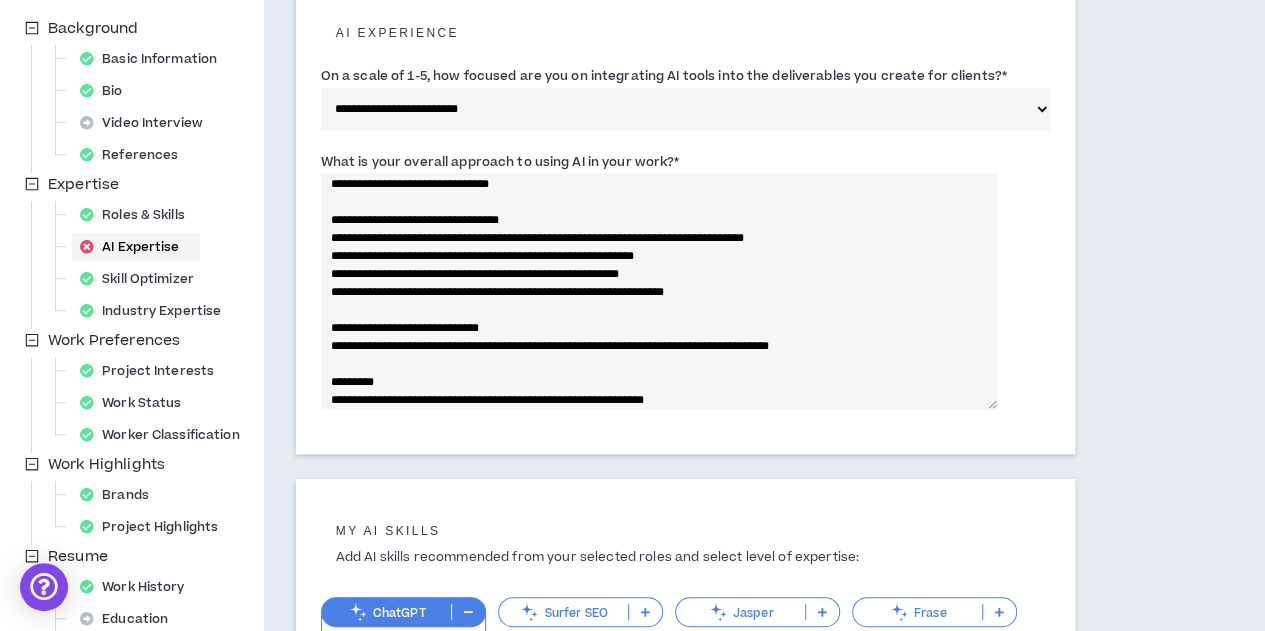 click on "**********" at bounding box center (659, 291) 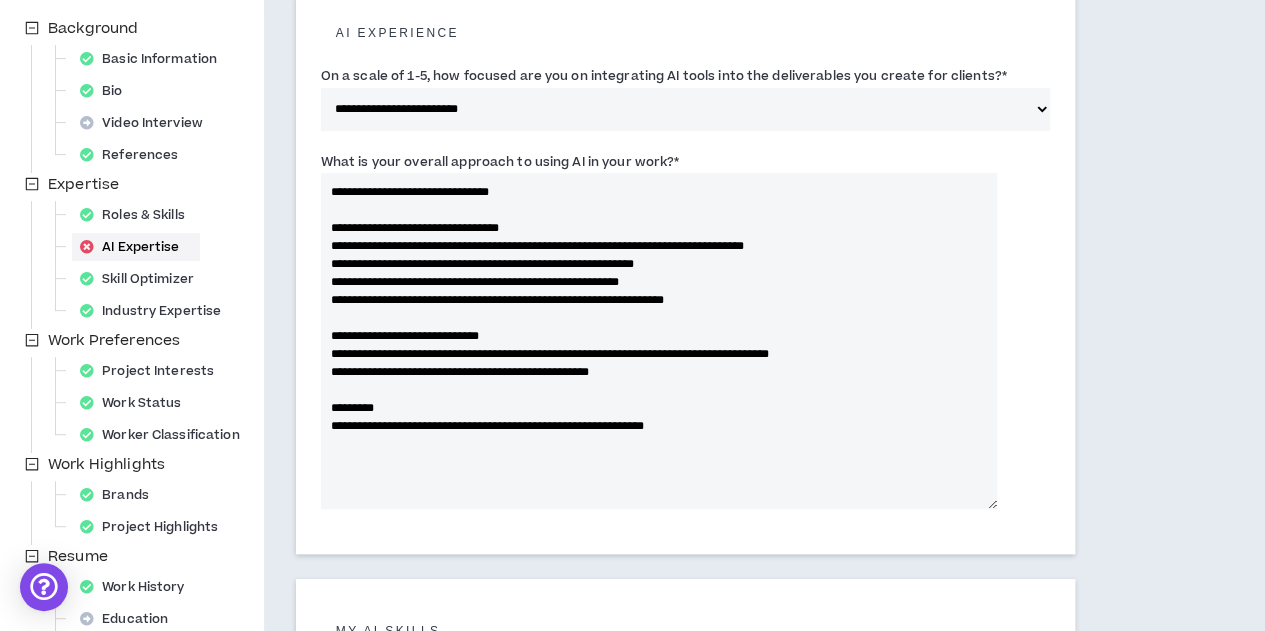scroll, scrollTop: 0, scrollLeft: 0, axis: both 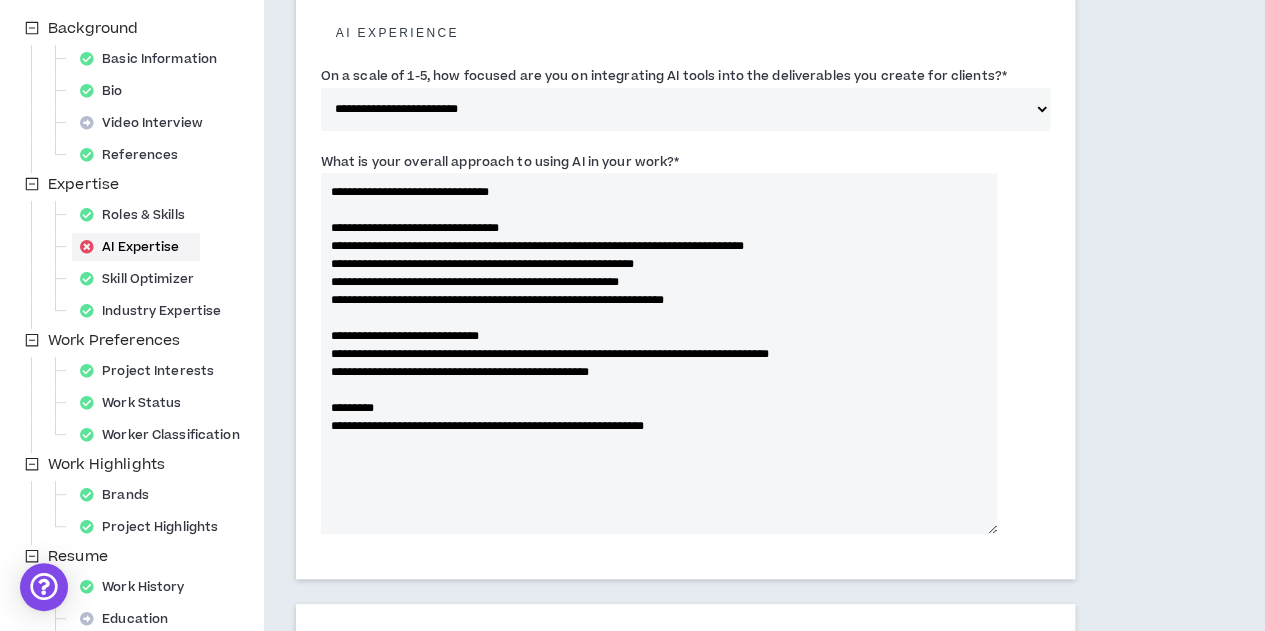 click on "**********" at bounding box center [659, 353] 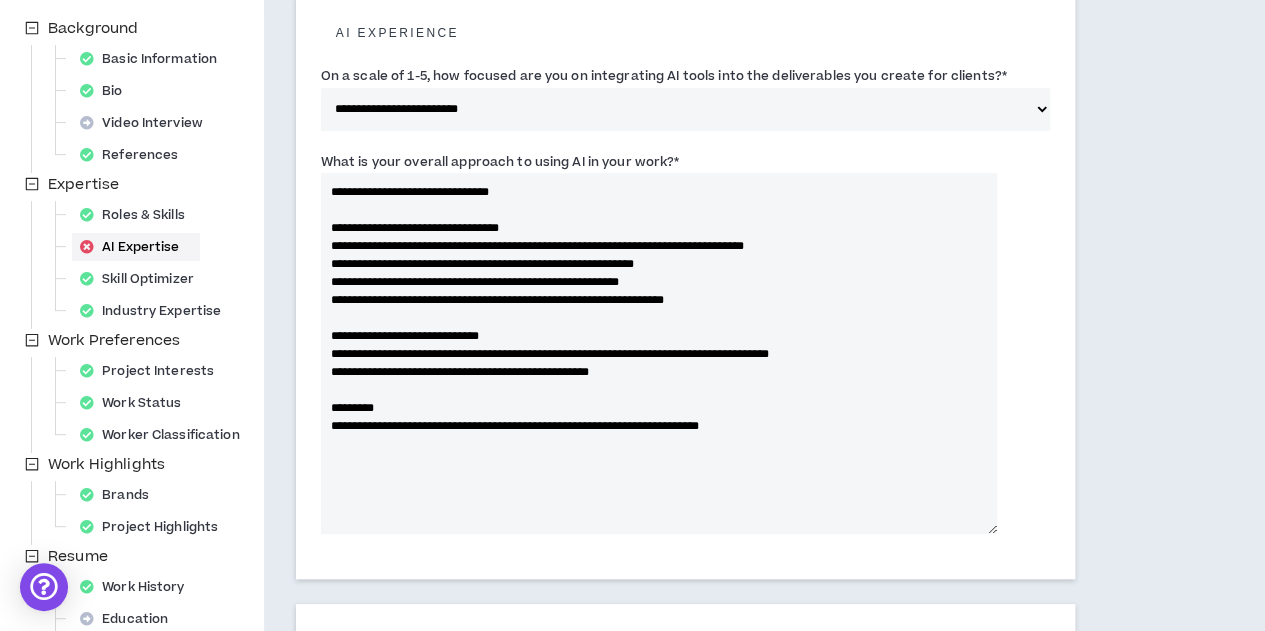 click on "**********" at bounding box center [685, 568] 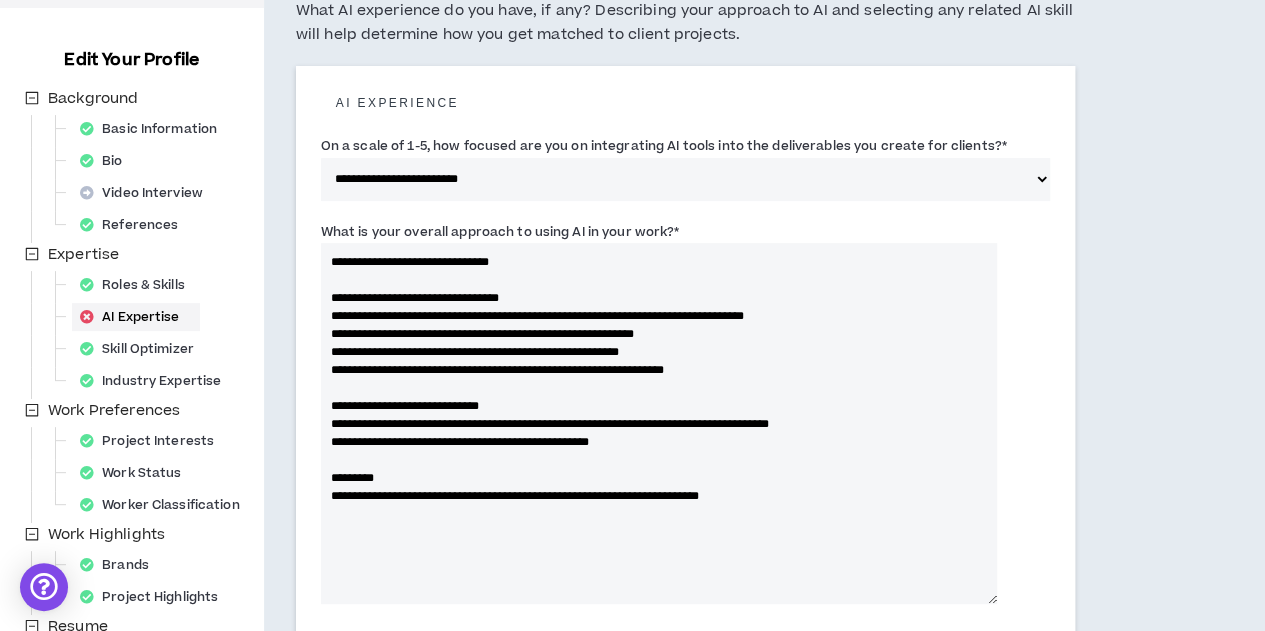 scroll, scrollTop: 0, scrollLeft: 0, axis: both 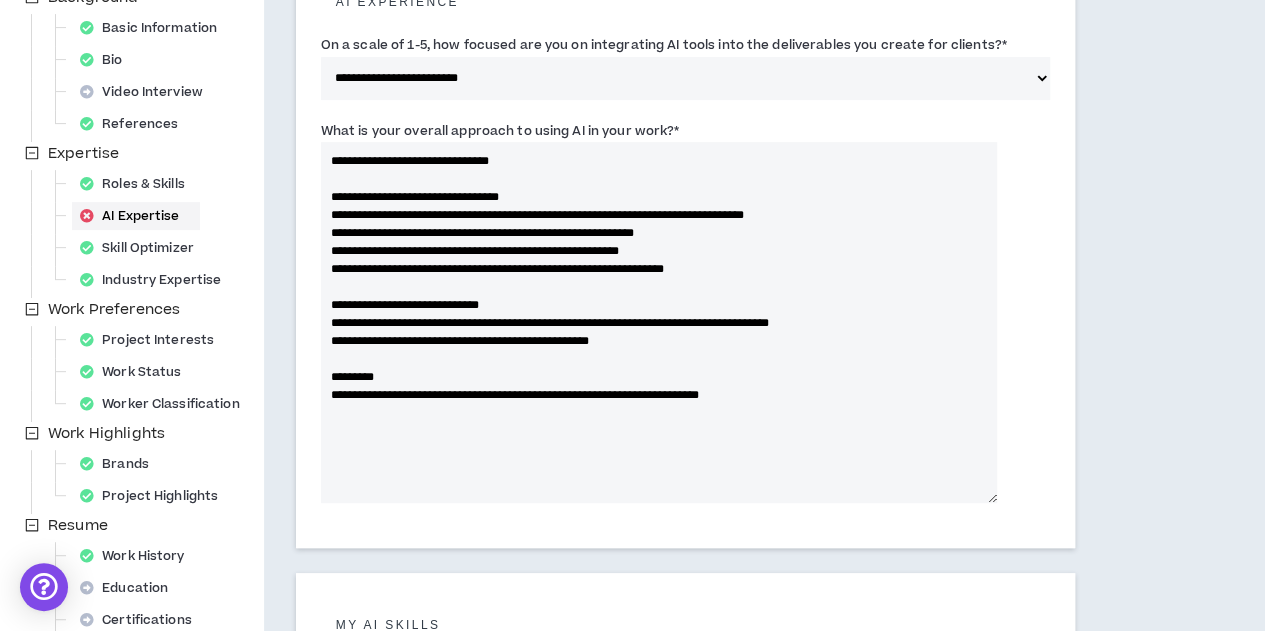 click on "**********" at bounding box center (659, 322) 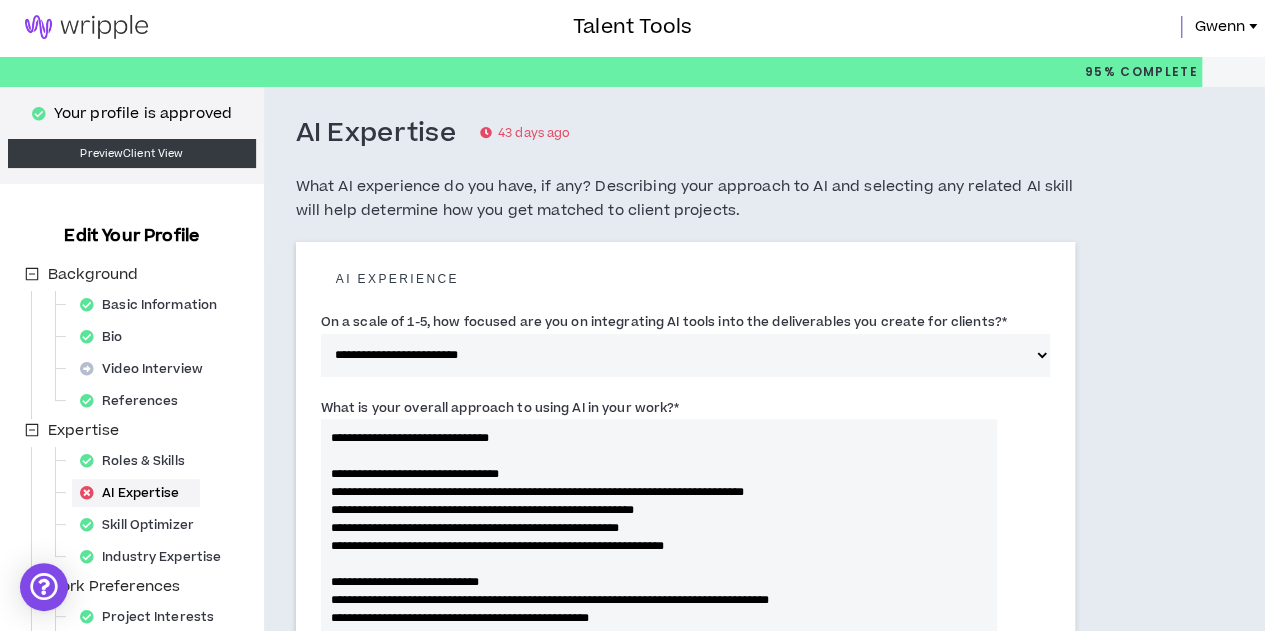 scroll, scrollTop: 850, scrollLeft: 0, axis: vertical 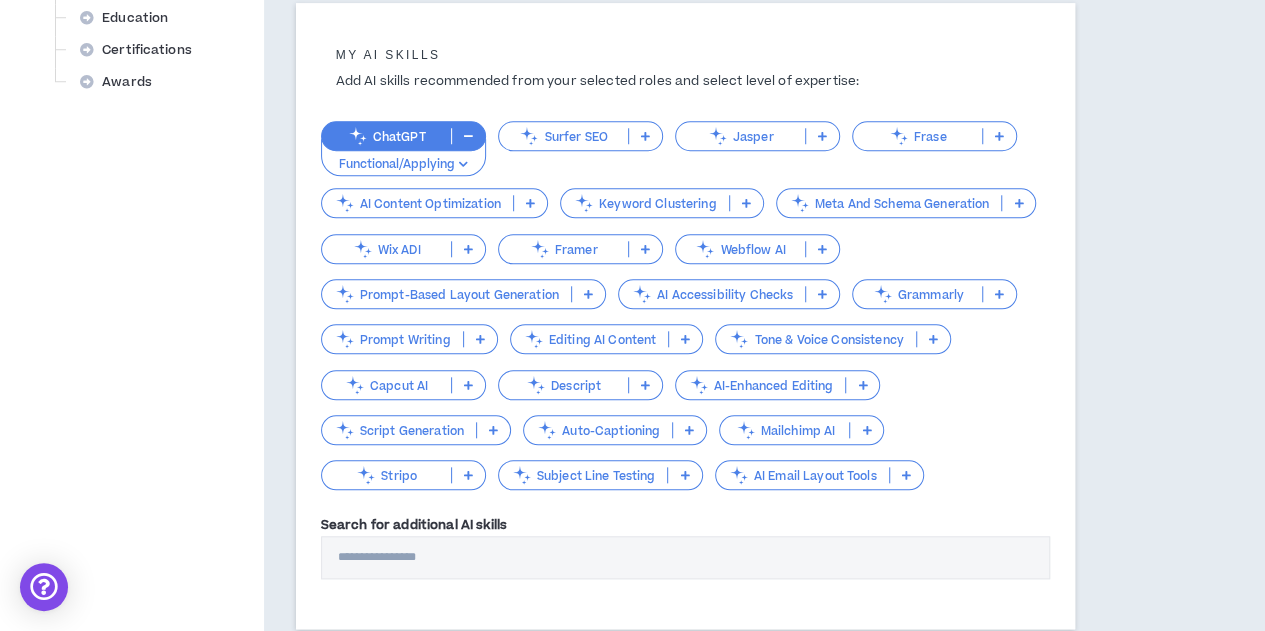 click on "**********" at bounding box center [685, -33] 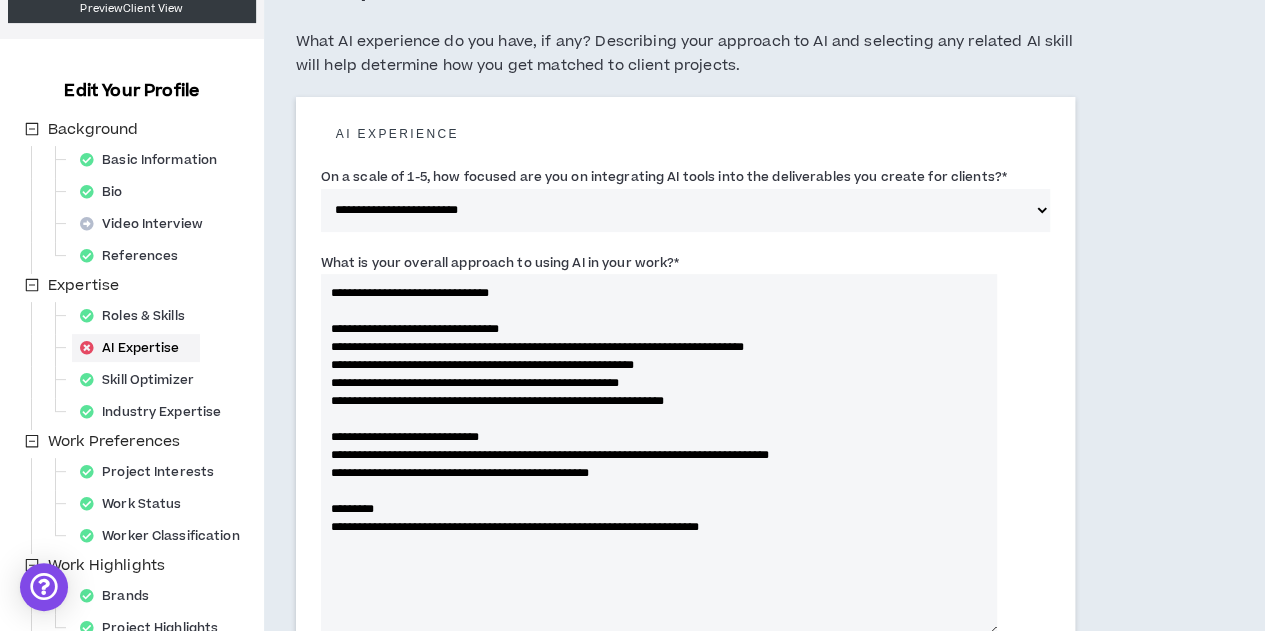 scroll, scrollTop: 90, scrollLeft: 0, axis: vertical 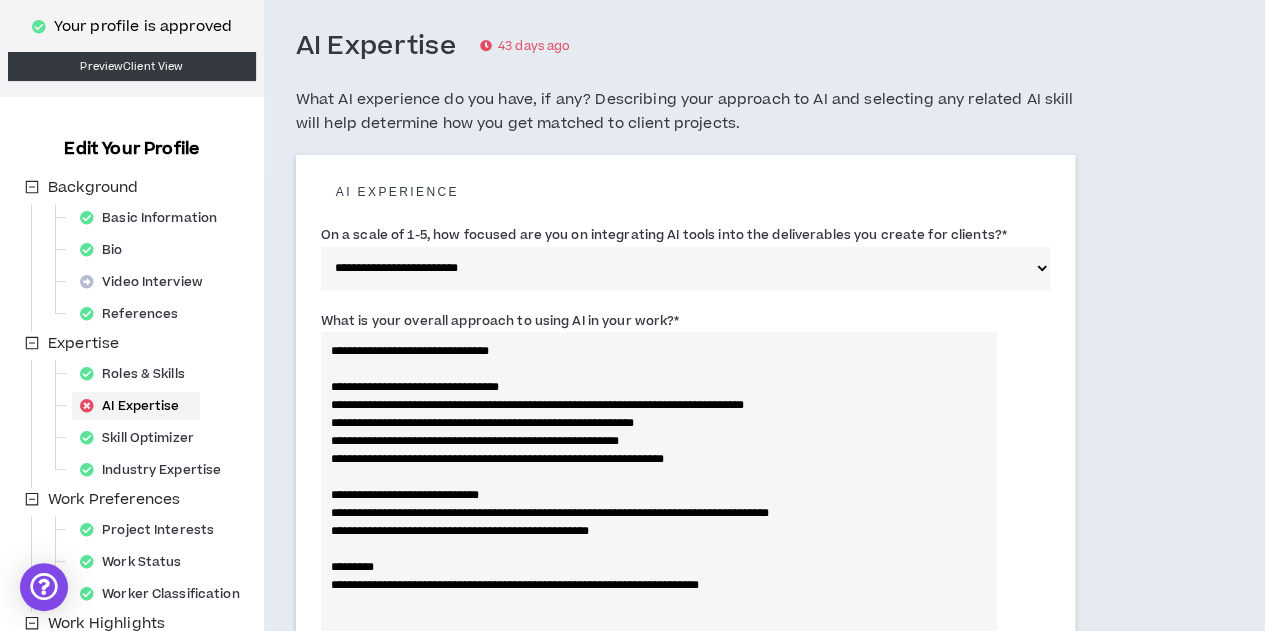 click on "**********" at bounding box center (685, 727) 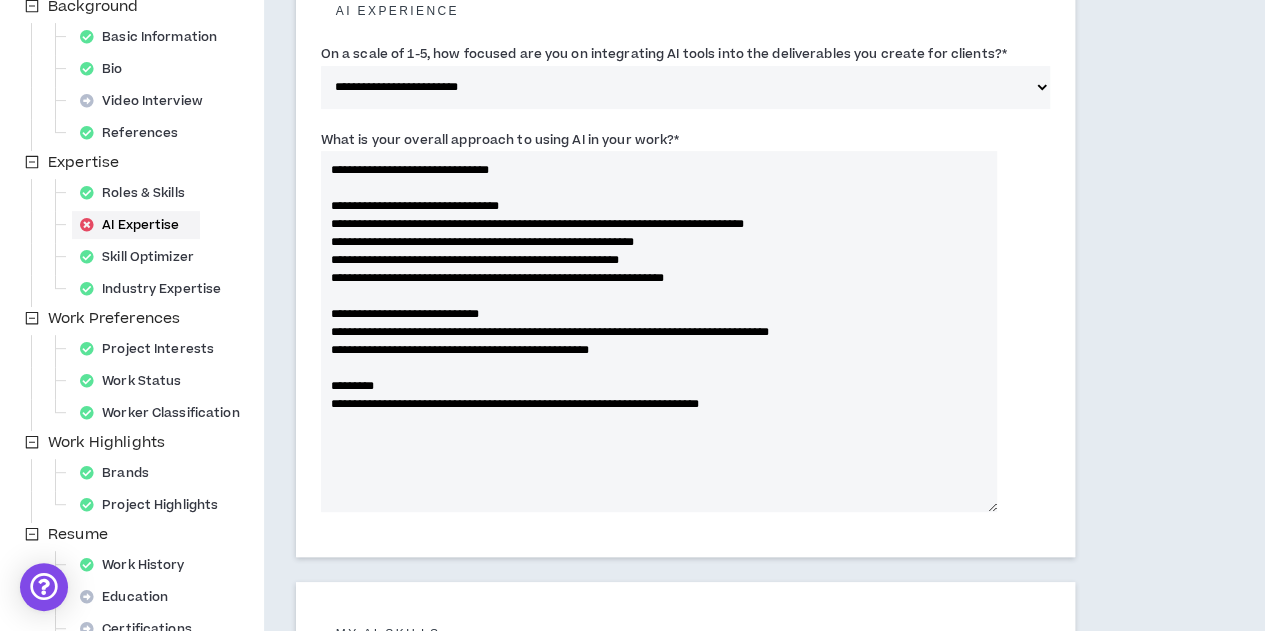 scroll, scrollTop: 290, scrollLeft: 0, axis: vertical 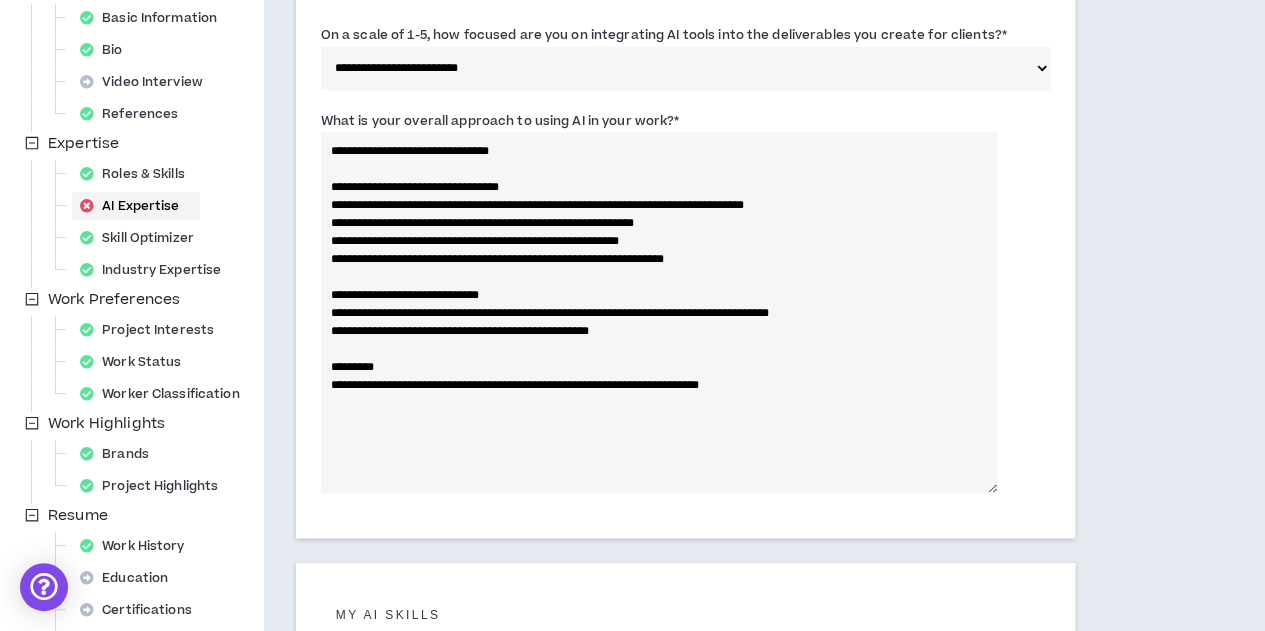 click on "**********" at bounding box center [659, 312] 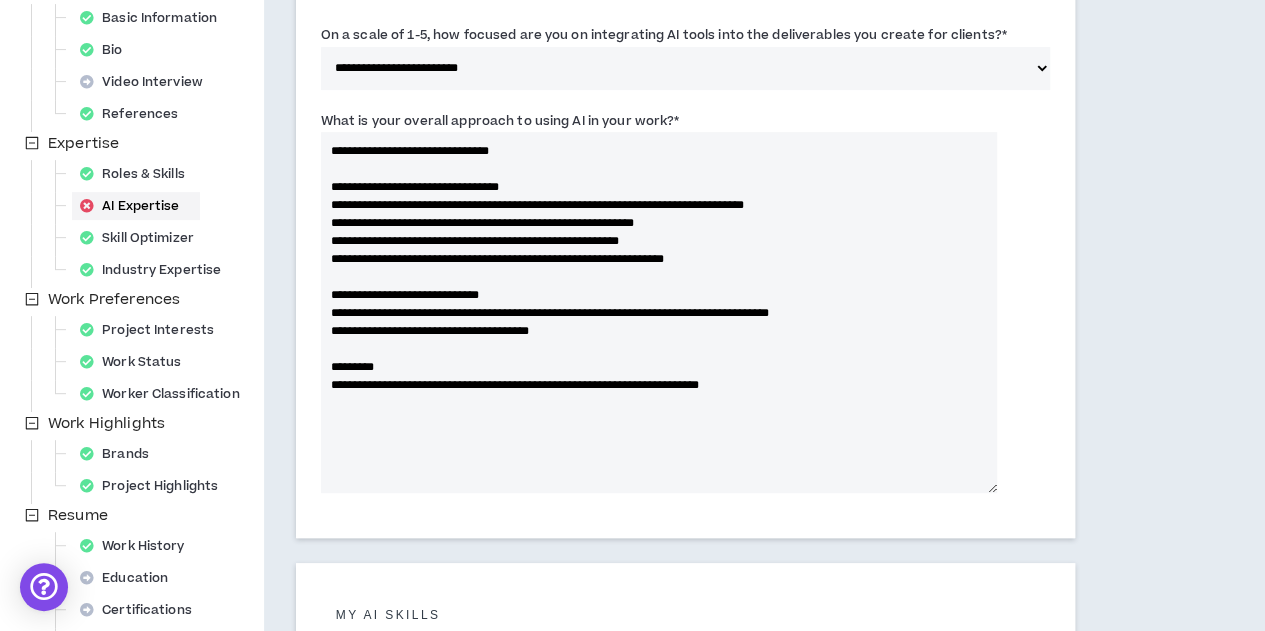 drag, startPoint x: 562, startPoint y: 360, endPoint x: 540, endPoint y: 340, distance: 29.732138 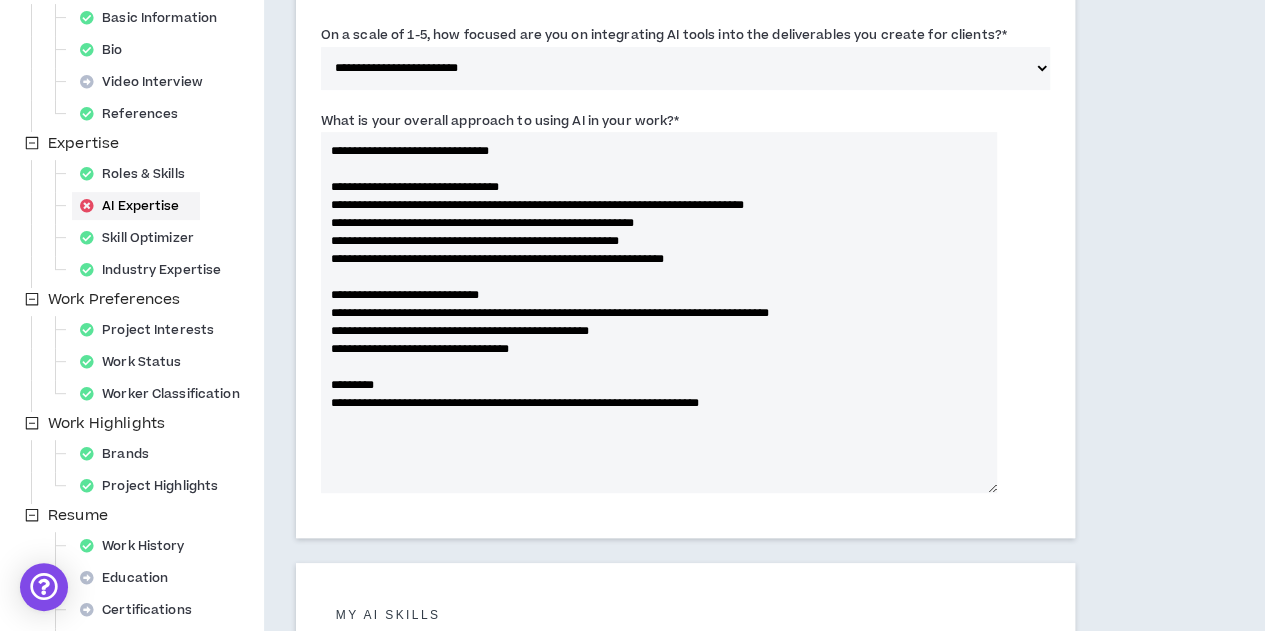 click on "**********" at bounding box center (659, 312) 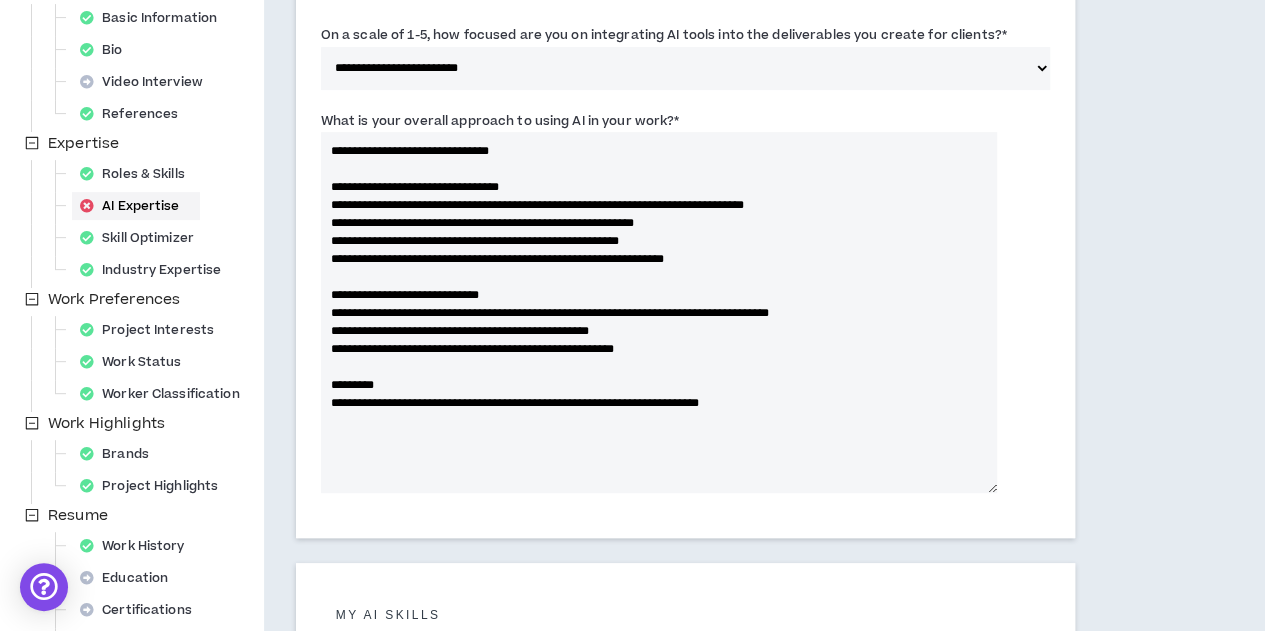 click on "**********" at bounding box center [659, 312] 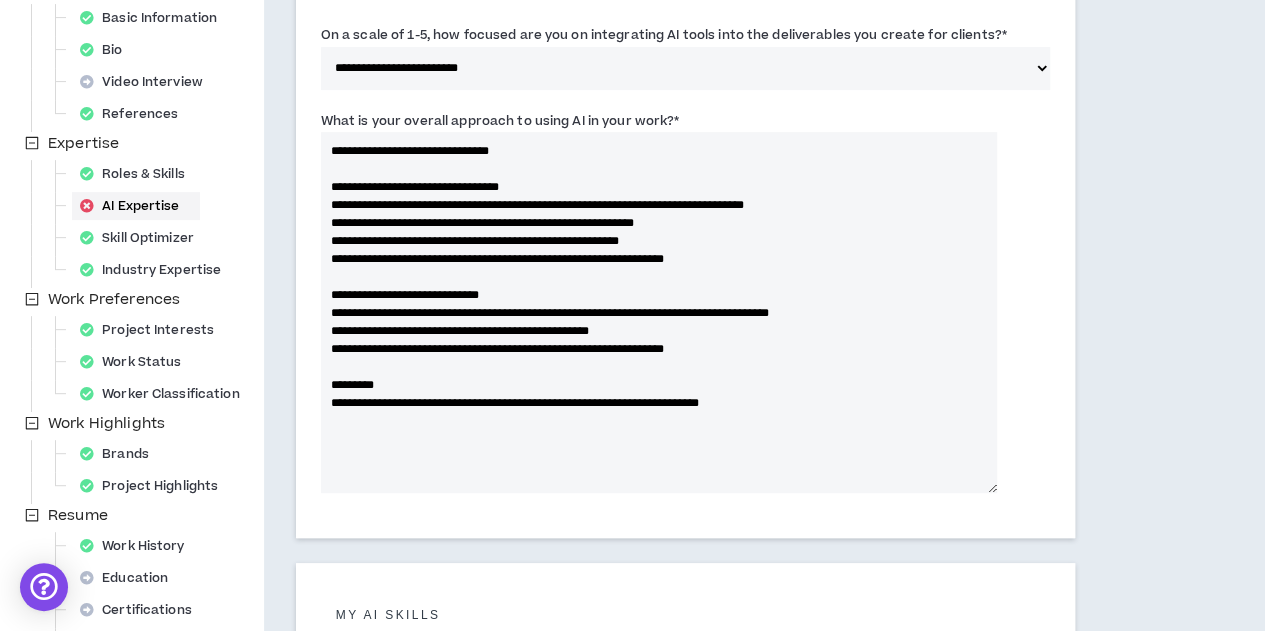 type on "**********" 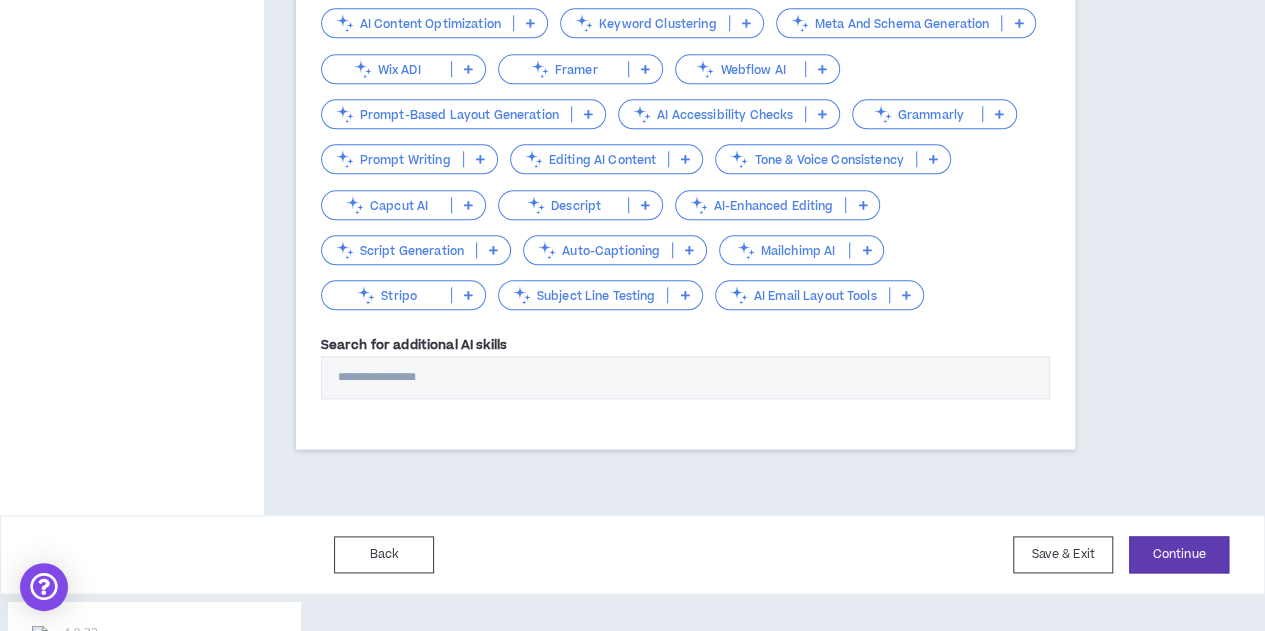 scroll, scrollTop: 1053, scrollLeft: 0, axis: vertical 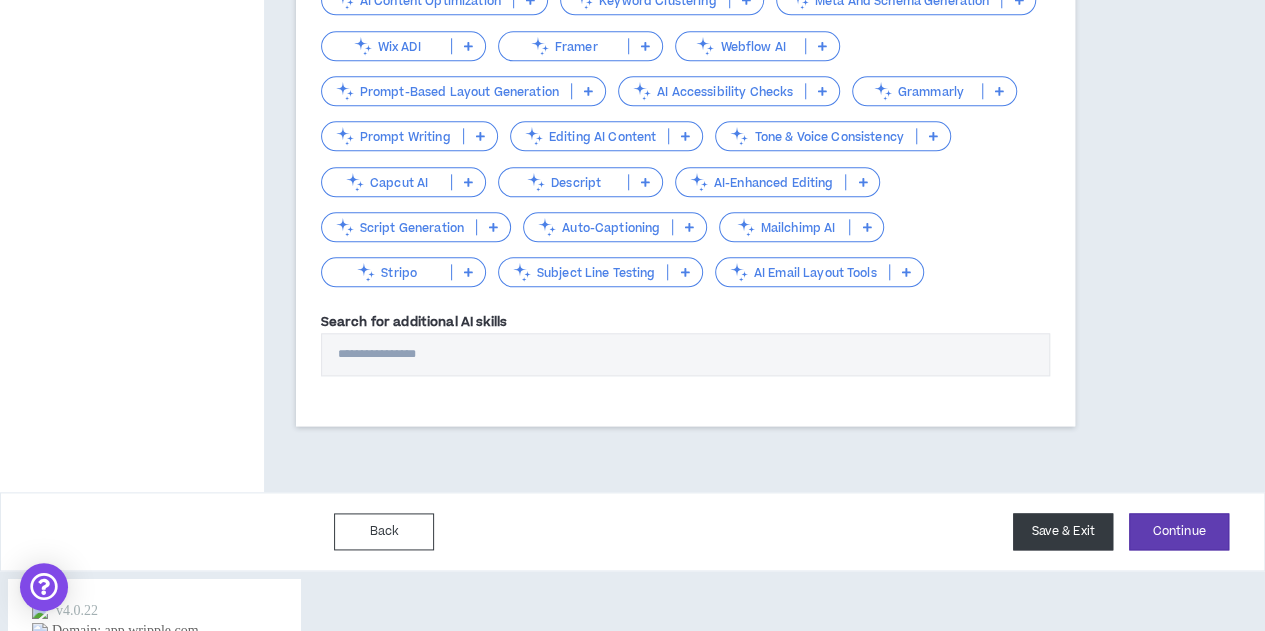 click on "Save & Exit" at bounding box center [1063, 531] 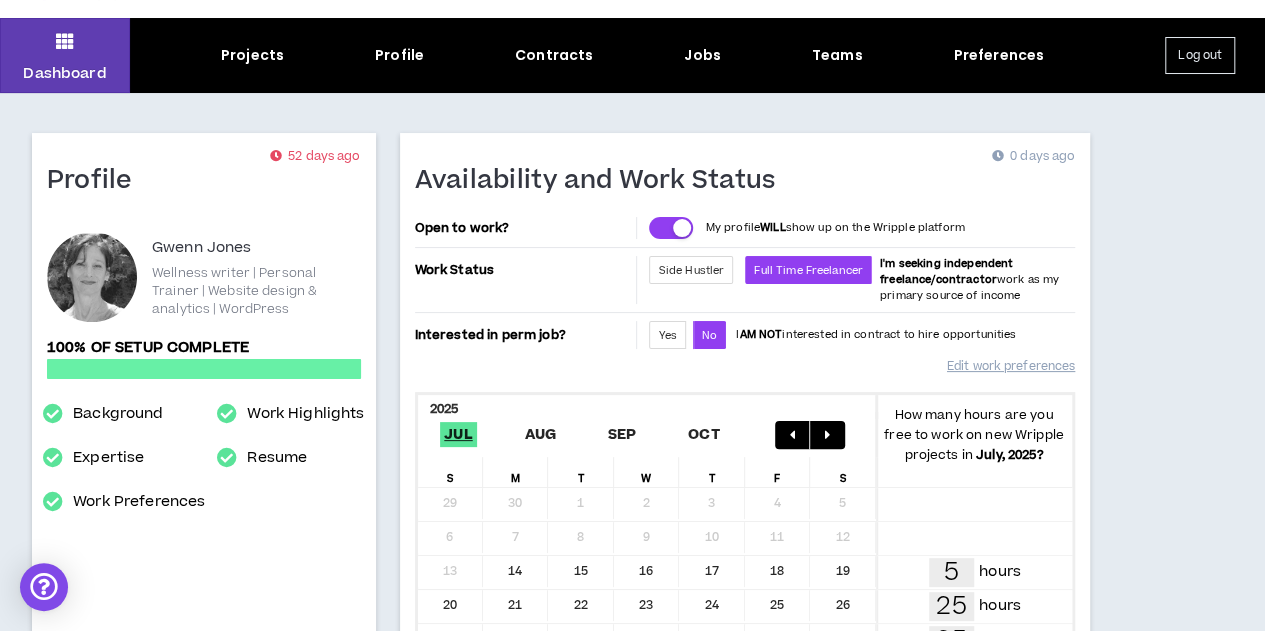 scroll, scrollTop: 0, scrollLeft: 0, axis: both 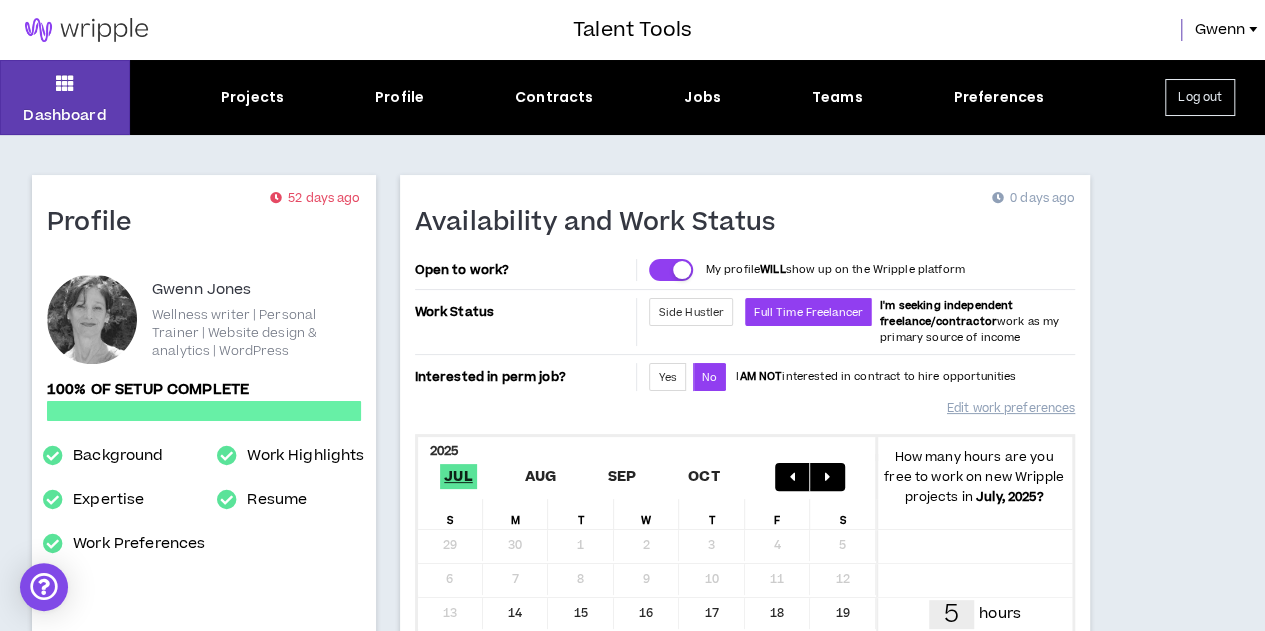 click on "Profile    52 days ago Gwenn Jones Wellness writer | Personal Trainer | Website design & analytics | WordPress   100% of setup complete Background Expertise Work Preferences Work Highlights Resume Client View Edit/View Profile Availability and Work Status    0 days ago Open to work? My profile  WILL  show up on the Wripple platform Work Status Side Hustler Full Time Freelancer I'm seeking independent freelance/contractor  work as my primary source of income Interested in perm job? Yes No I  AM NOT  interested in contract to hire opportunities Edit work preferences 2025 Jul Aug Sep Oct How many hours are you free to work on new Wripple projects in   July, 2025 ? S M T W T F S 29 30 1 2 3 4 5 6 7 8 9 10 11 12 13 14 15 16 17 18 19 5 hours 20 21 22 23 24 25 26 25 hours 27 28 29 30 31 1 2 25 hours Default available hours per week 25 Click to edit availability Jobs 6    0 days ago Check out available work:
9  jobs.   2  matches.   1  new View Jobs Preferences    80 days ago Edit Preferences Learn More" at bounding box center (632, 958) 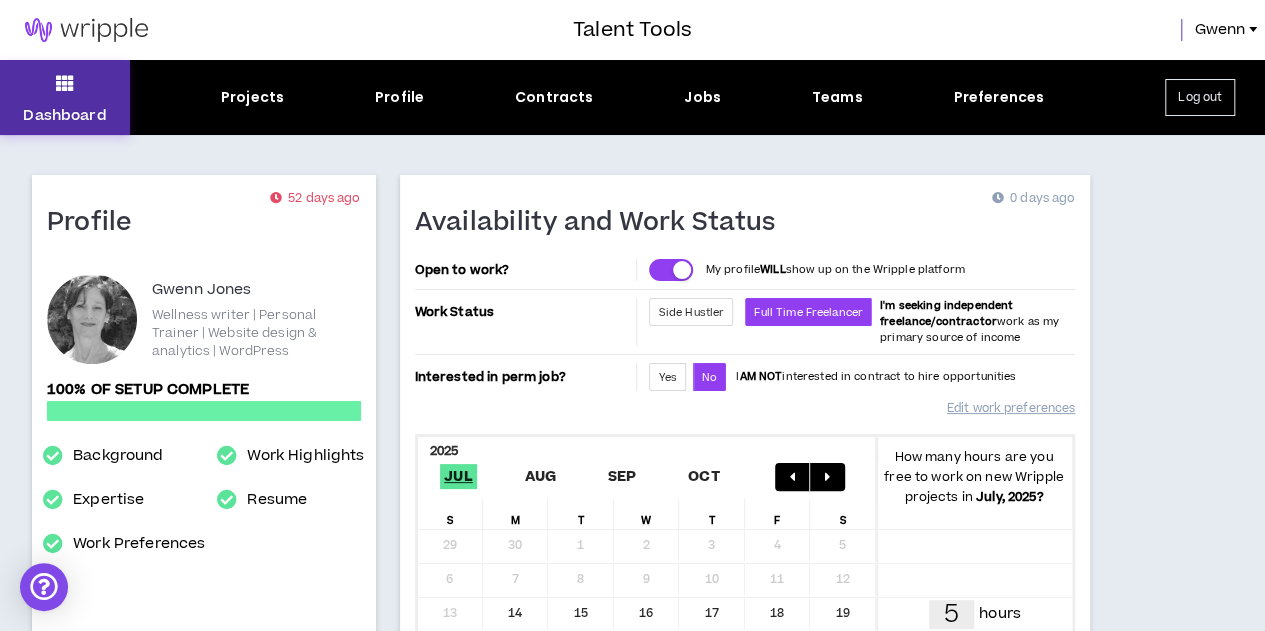 click at bounding box center [65, 83] 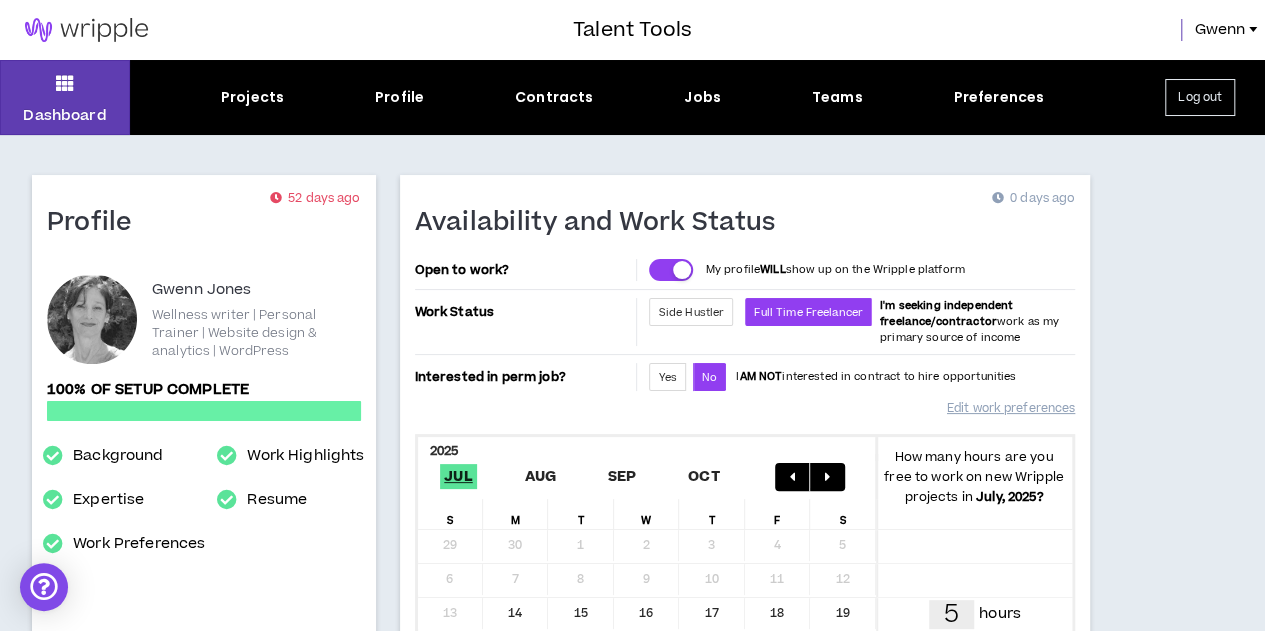 click on "Profile    52 days ago Gwenn Jones Wellness writer | Personal Trainer | Website design & analytics | WordPress   100% of setup complete Background Expertise Work Preferences Work Highlights Resume Client View Edit/View Profile Availability and Work Status    0 days ago Open to work? My profile  WILL  show up on the Wripple platform Work Status Side Hustler Full Time Freelancer I'm seeking independent freelance/contractor  work as my primary source of income Interested in perm job? Yes No I  AM NOT  interested in contract to hire opportunities Edit work preferences 2025 Jul Aug Sep Oct How many hours are you free to work on new Wripple projects in   July, 2025 ? S M T W T F S 29 30 1 2 3 4 5 6 7 8 9 10 11 12 13 14 15 16 17 18 19 5 hours 20 21 22 23 24 25 26 25 hours 27 28 29 30 31 1 2 25 hours Default available hours per week 25 Click to edit availability Jobs 6    0 days ago Check out available work:
9  jobs.   2  matches.   1  new View Jobs Preferences    80 days ago Edit Preferences Learn More" at bounding box center [632, 958] 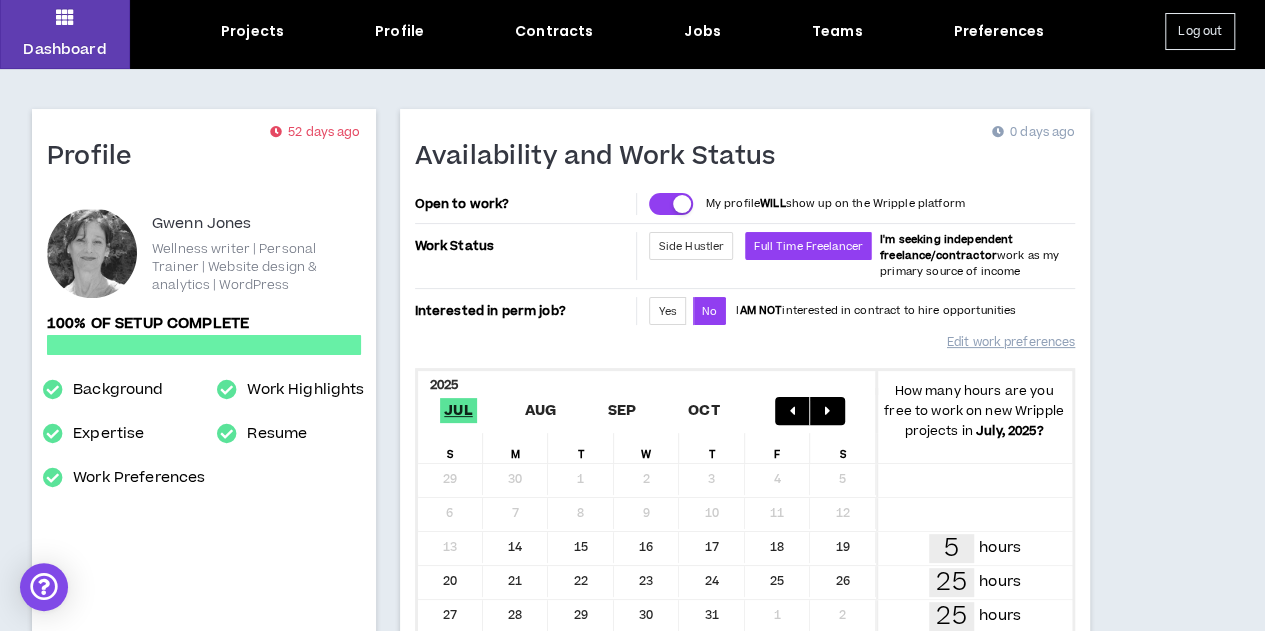 scroll, scrollTop: 0, scrollLeft: 0, axis: both 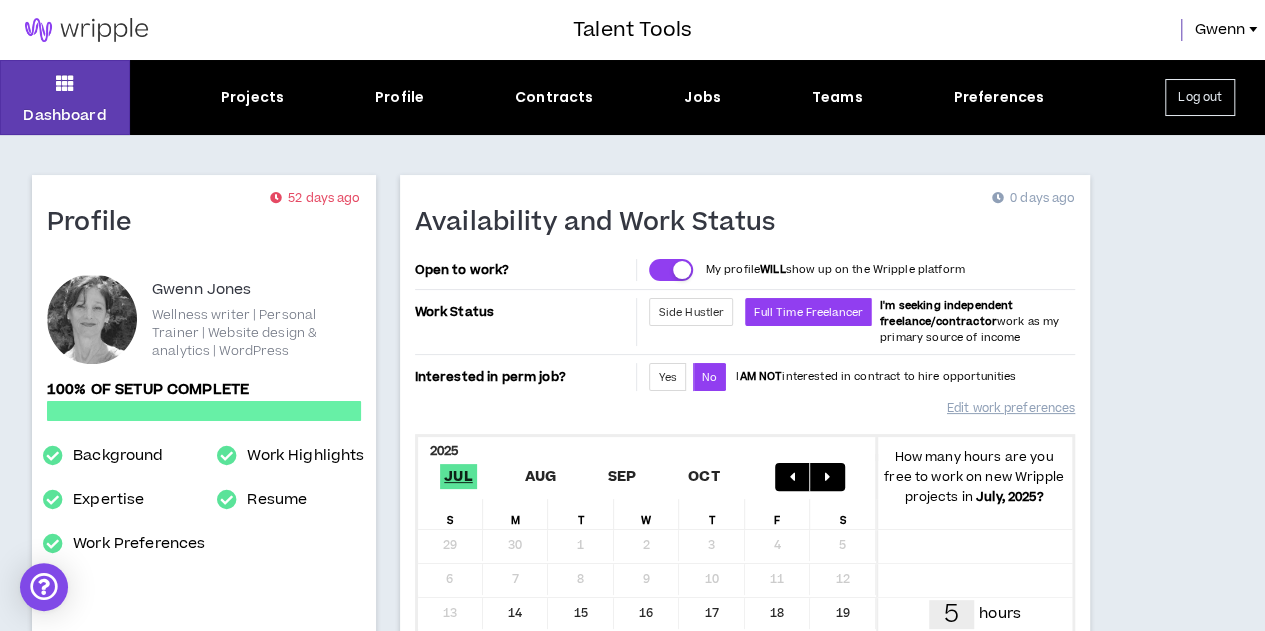 click on "Profile    52 days ago Gwenn Jones Wellness writer | Personal Trainer | Website design & analytics | WordPress   100% of setup complete Background Expertise Work Preferences Work Highlights Resume Client View Edit/View Profile Availability and Work Status    0 days ago Open to work? My profile  WILL  show up on the Wripple platform Work Status Side Hustler Full Time Freelancer I'm seeking independent freelance/contractor  work as my primary source of income Interested in perm job? Yes No I  AM NOT  interested in contract to hire opportunities Edit work preferences 2025 Jul Aug Sep Oct How many hours are you free to work on new Wripple projects in   July, 2025 ? S M T W T F S 29 30 1 2 3 4 5 6 7 8 9 10 11 12 13 14 15 16 17 18 19 5 hours 20 21 22 23 24 25 26 25 hours 27 28 29 30 31 1 2 25 hours Default available hours per week 25 Click to edit availability Jobs 6    0 days ago Check out available work:
9  jobs.   2  matches.   1  new View Jobs Preferences    80 days ago Edit Preferences Learn More" at bounding box center [632, 958] 